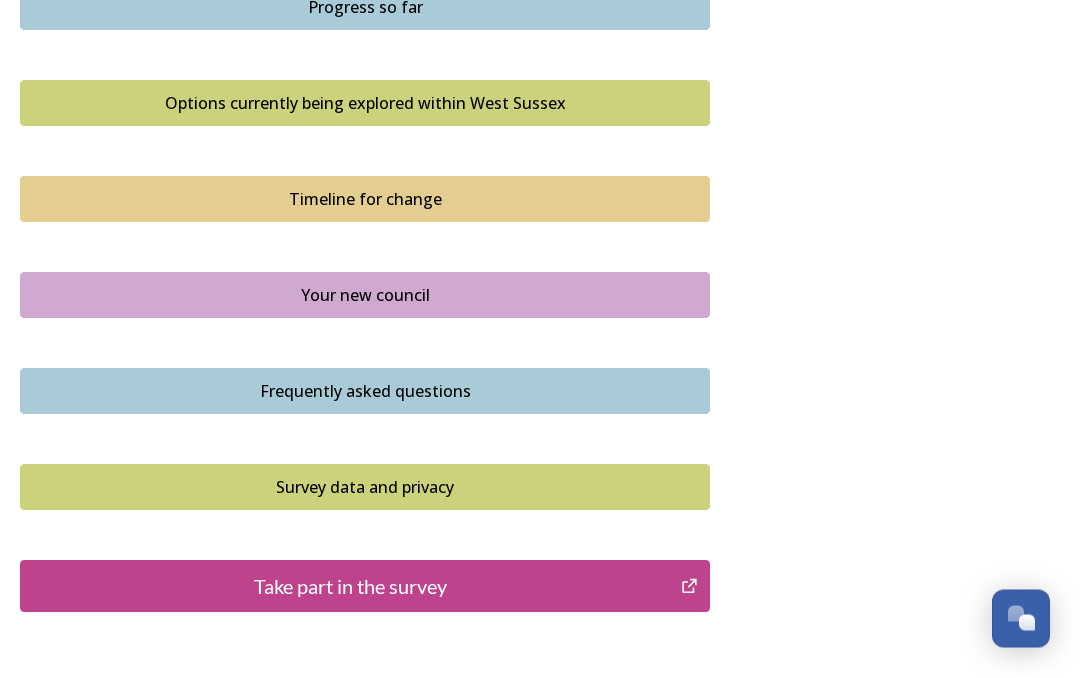 scroll, scrollTop: 1325, scrollLeft: 0, axis: vertical 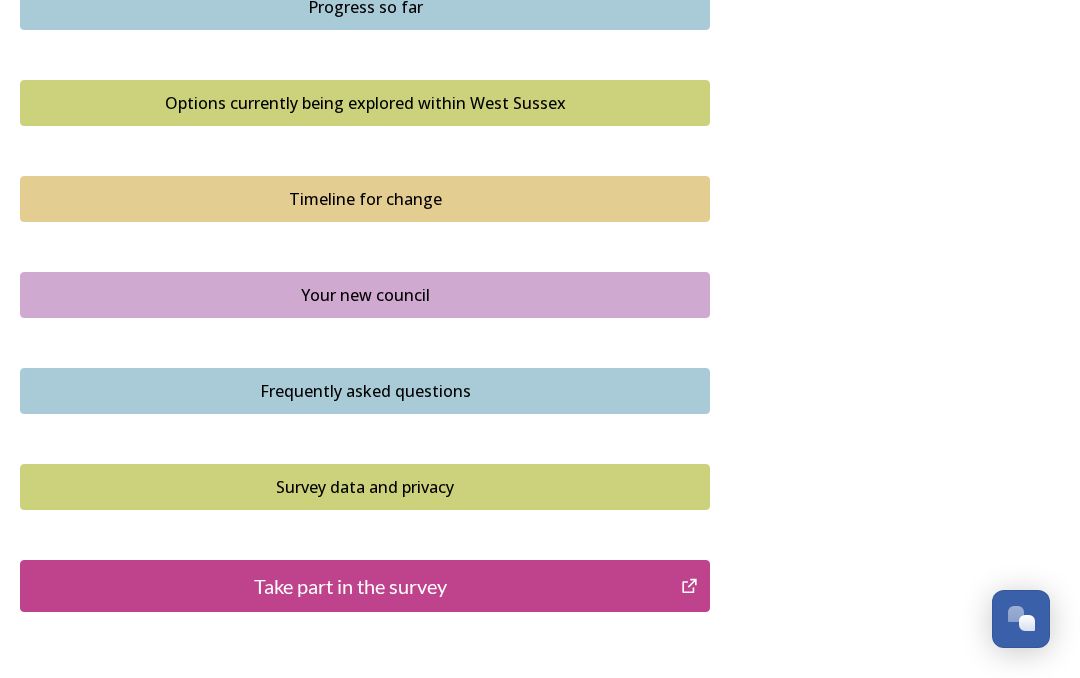 click 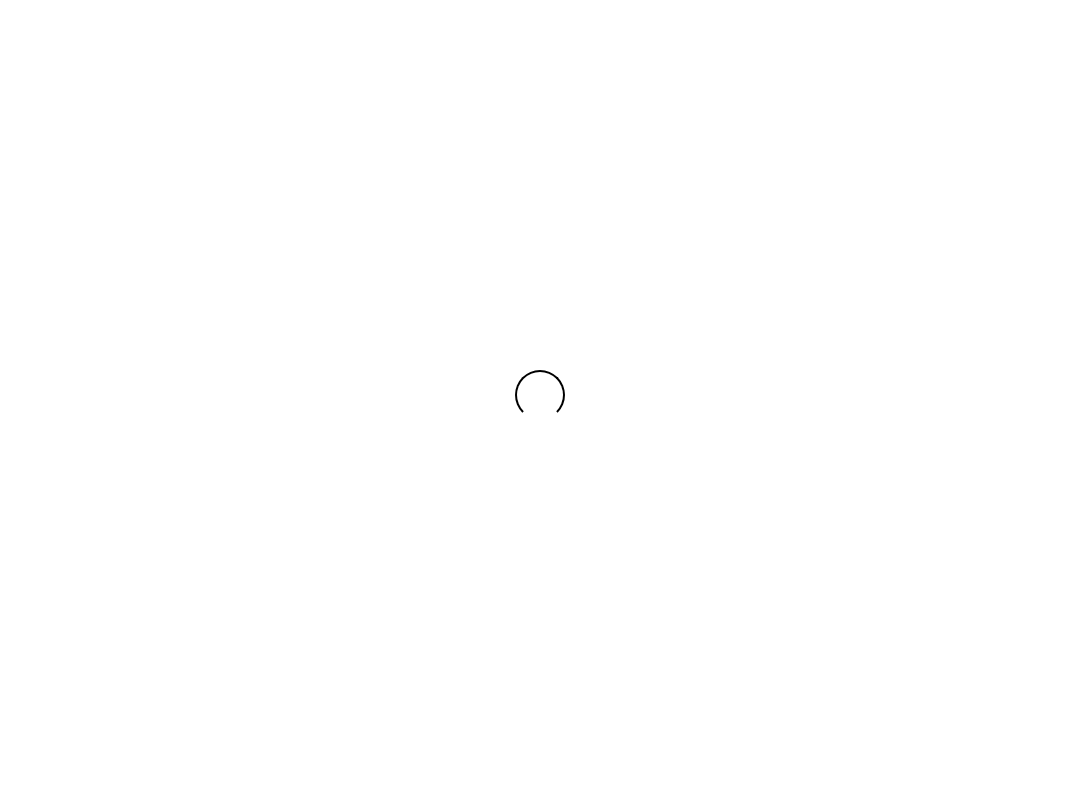 scroll, scrollTop: 0, scrollLeft: 0, axis: both 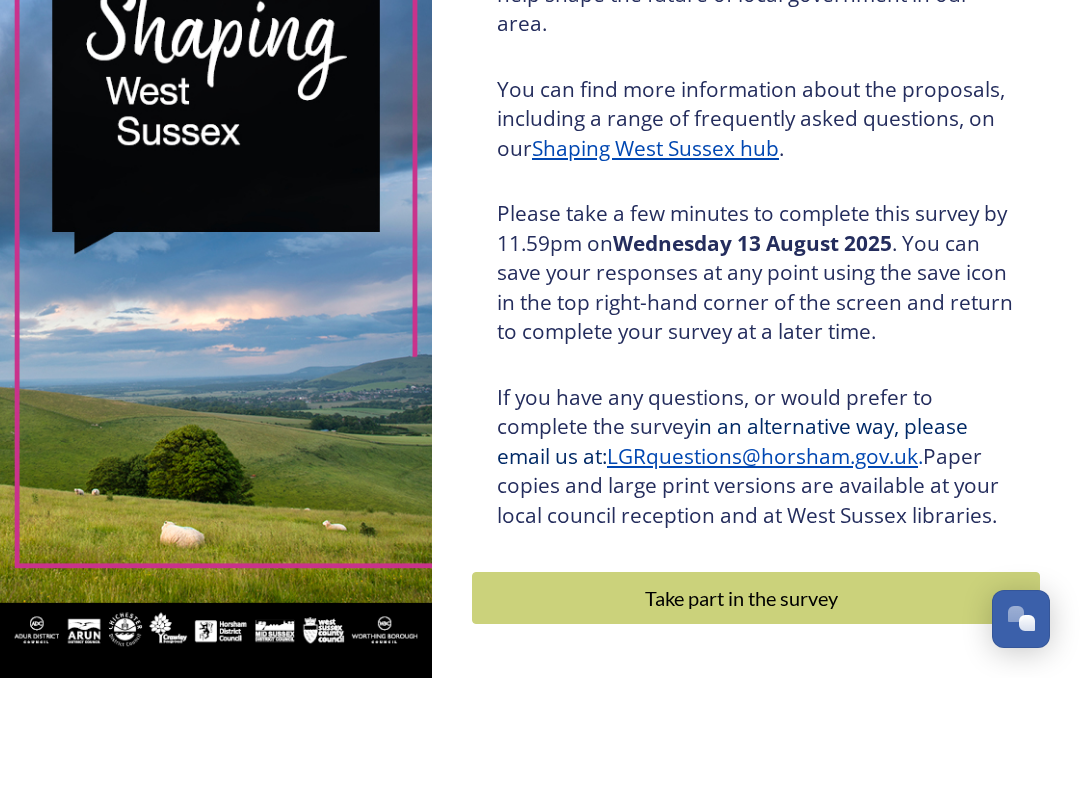 click 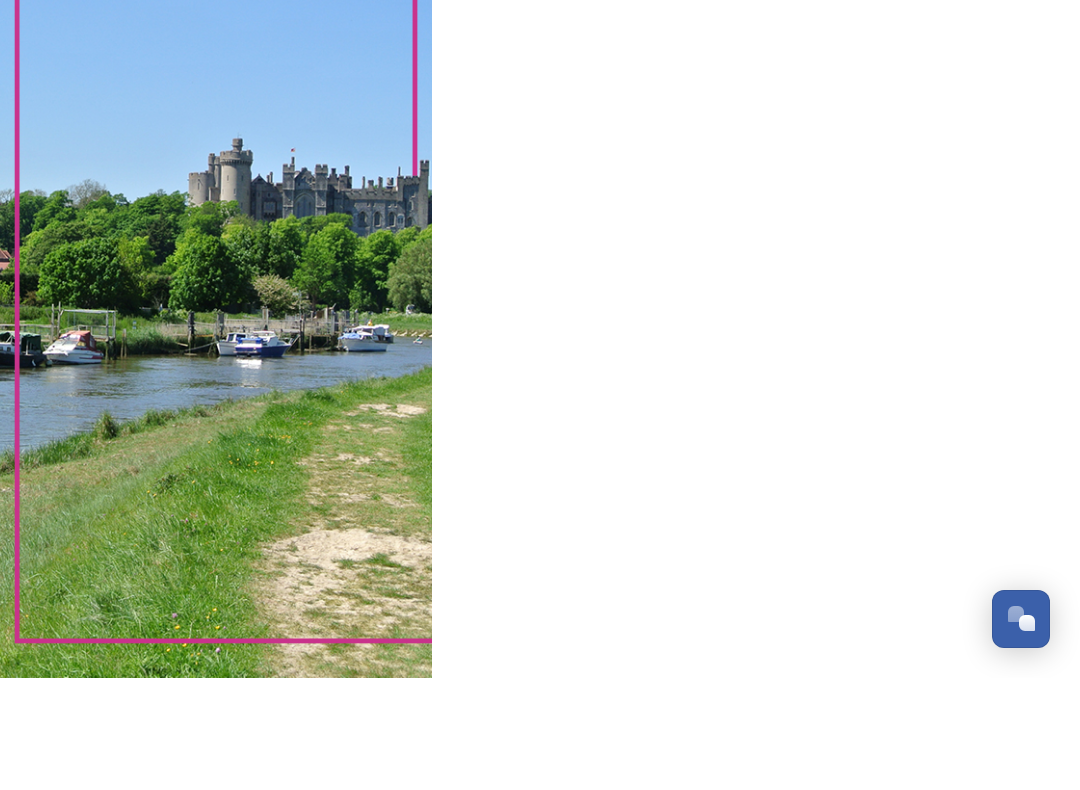 scroll, scrollTop: 0, scrollLeft: 0, axis: both 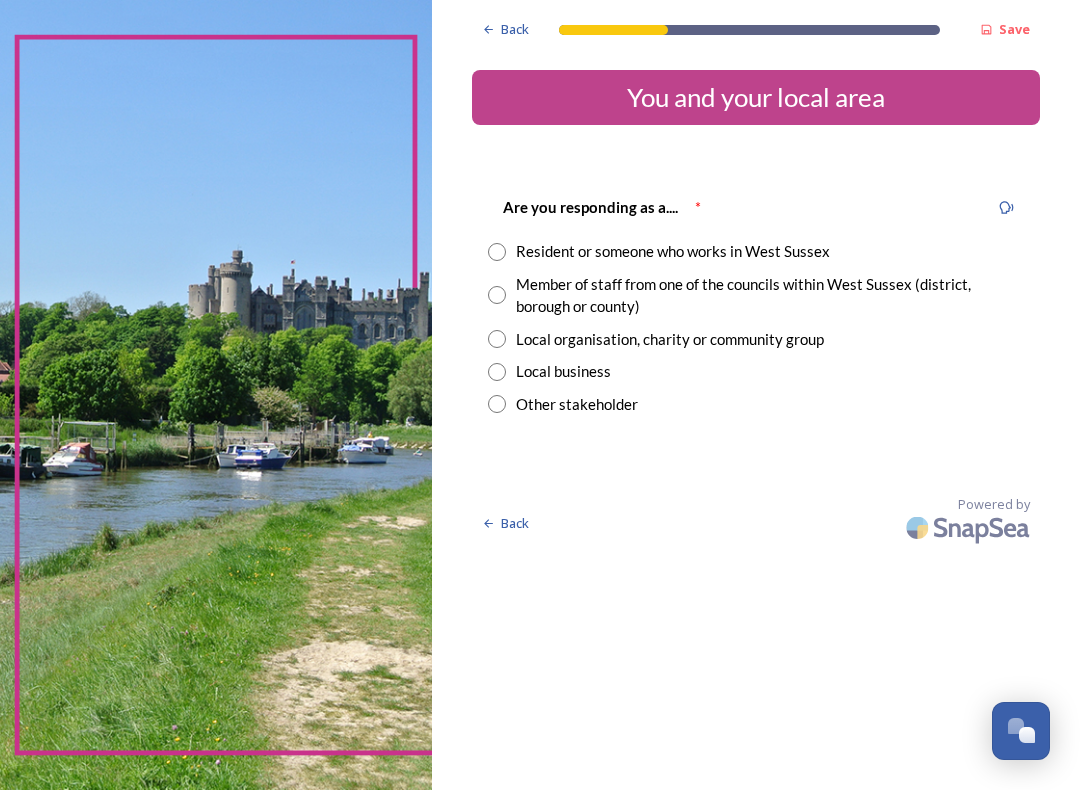 click at bounding box center (497, 252) 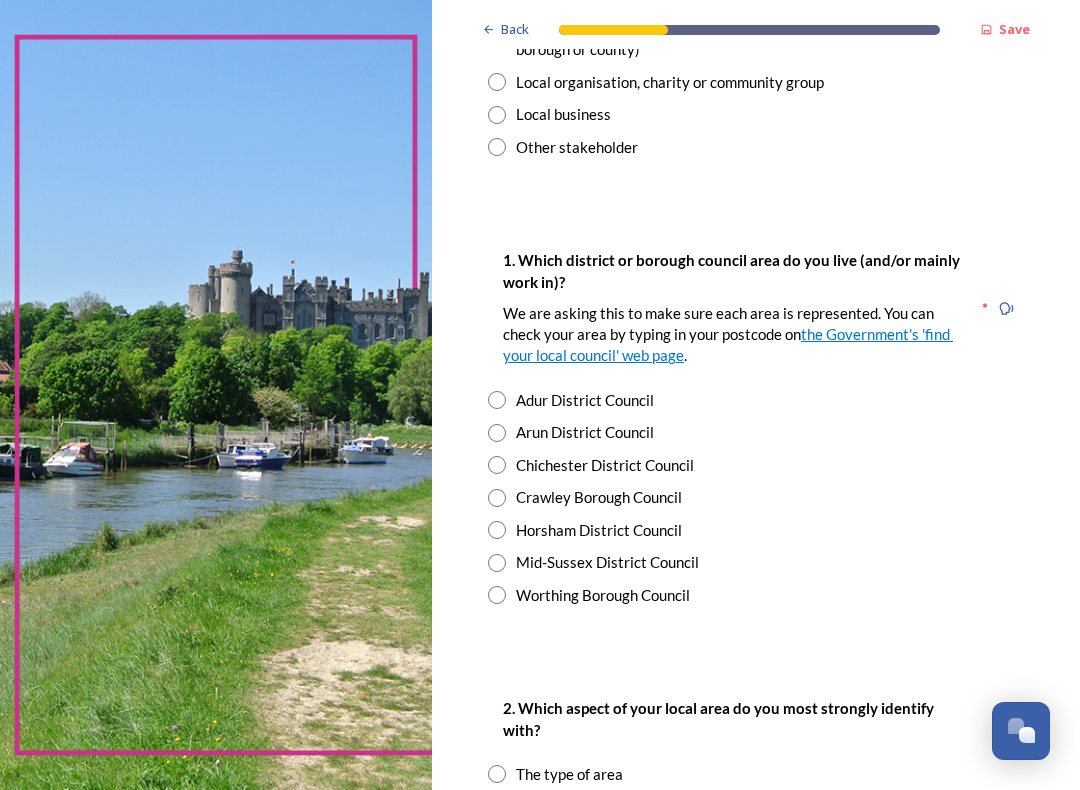 scroll, scrollTop: 257, scrollLeft: 0, axis: vertical 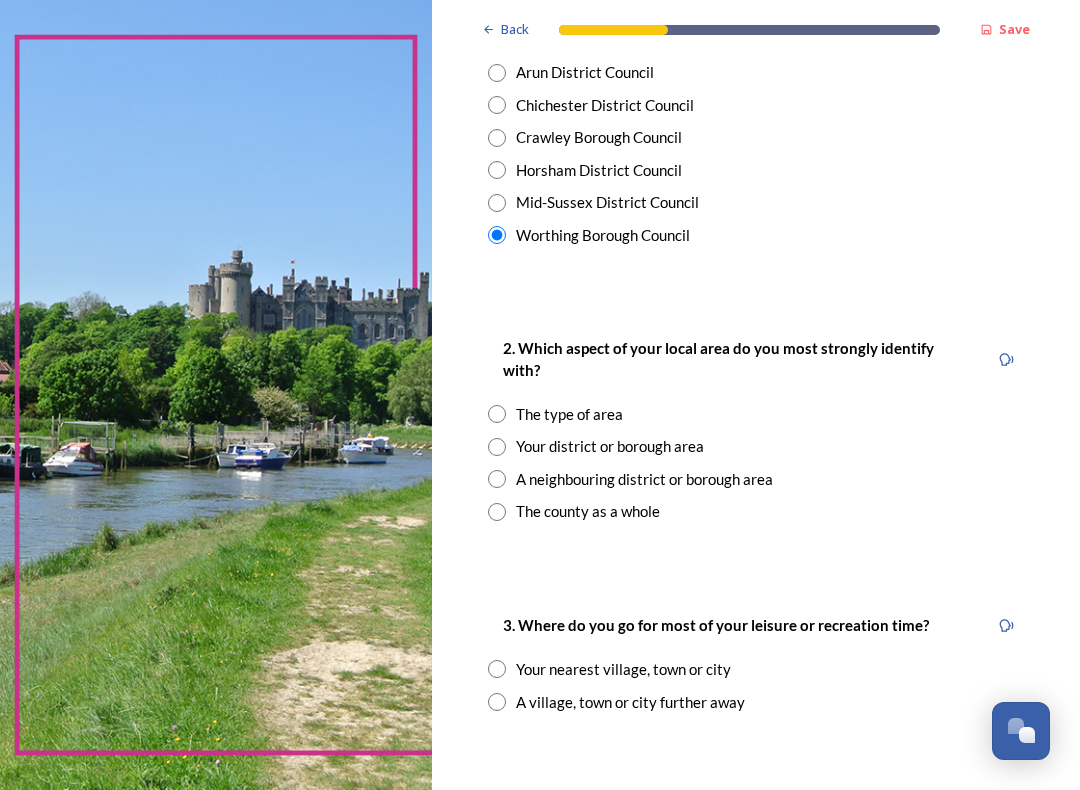 click at bounding box center (497, 447) 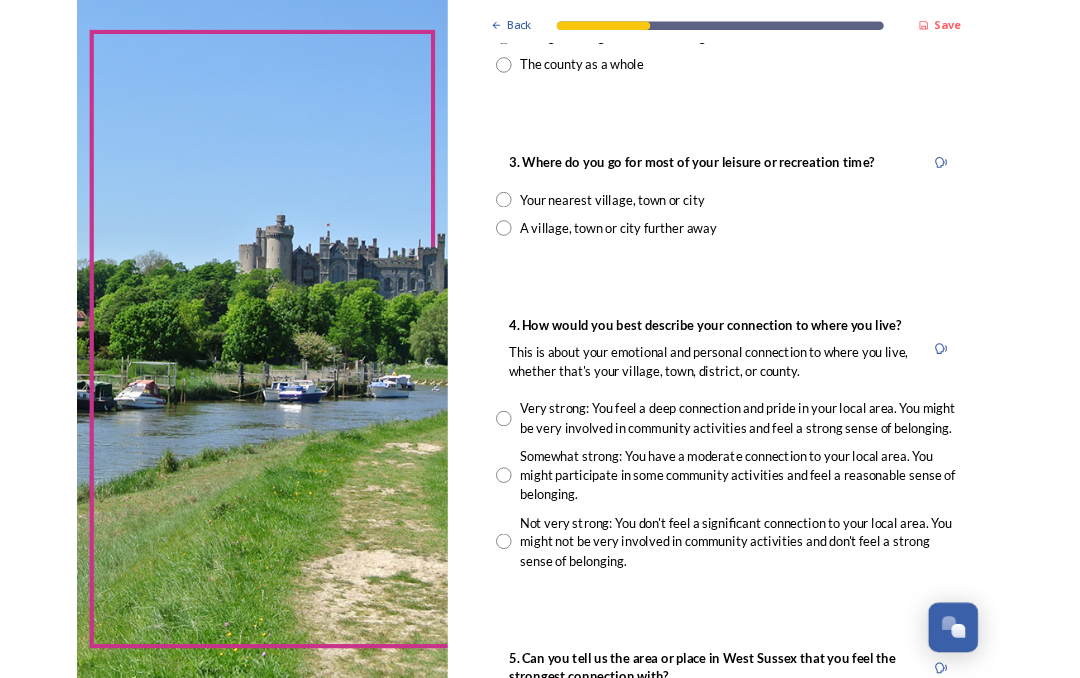 scroll, scrollTop: 1053, scrollLeft: 0, axis: vertical 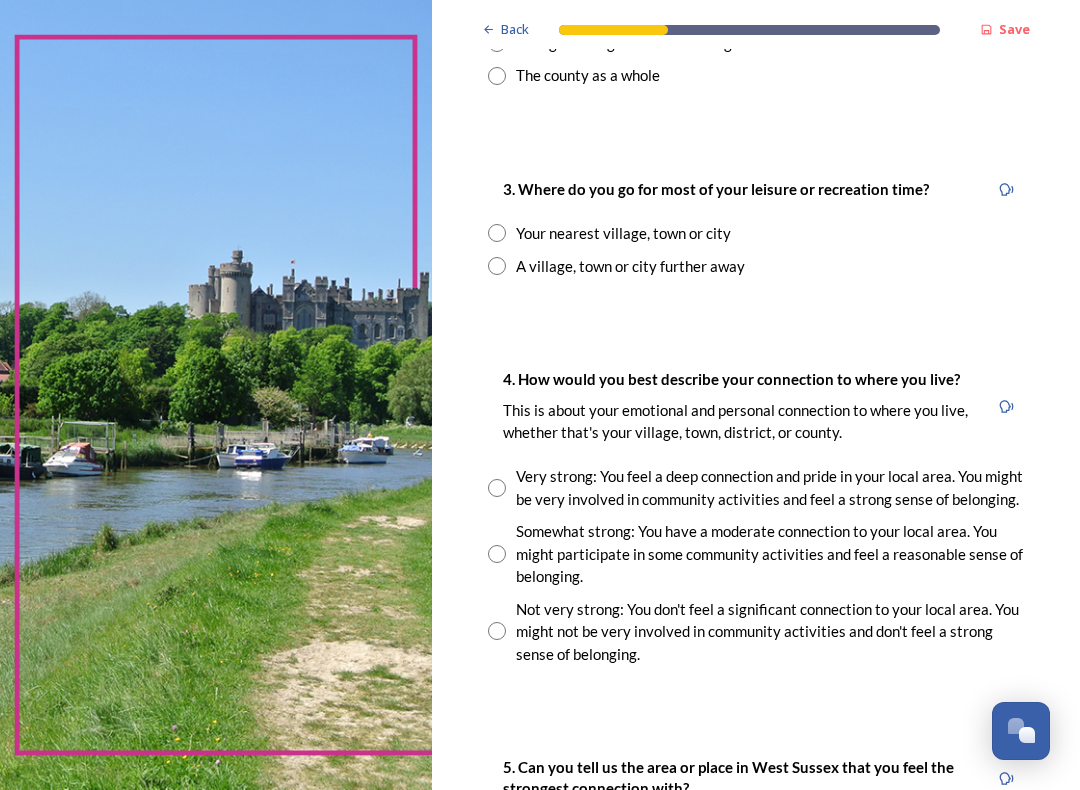 click at bounding box center [497, 233] 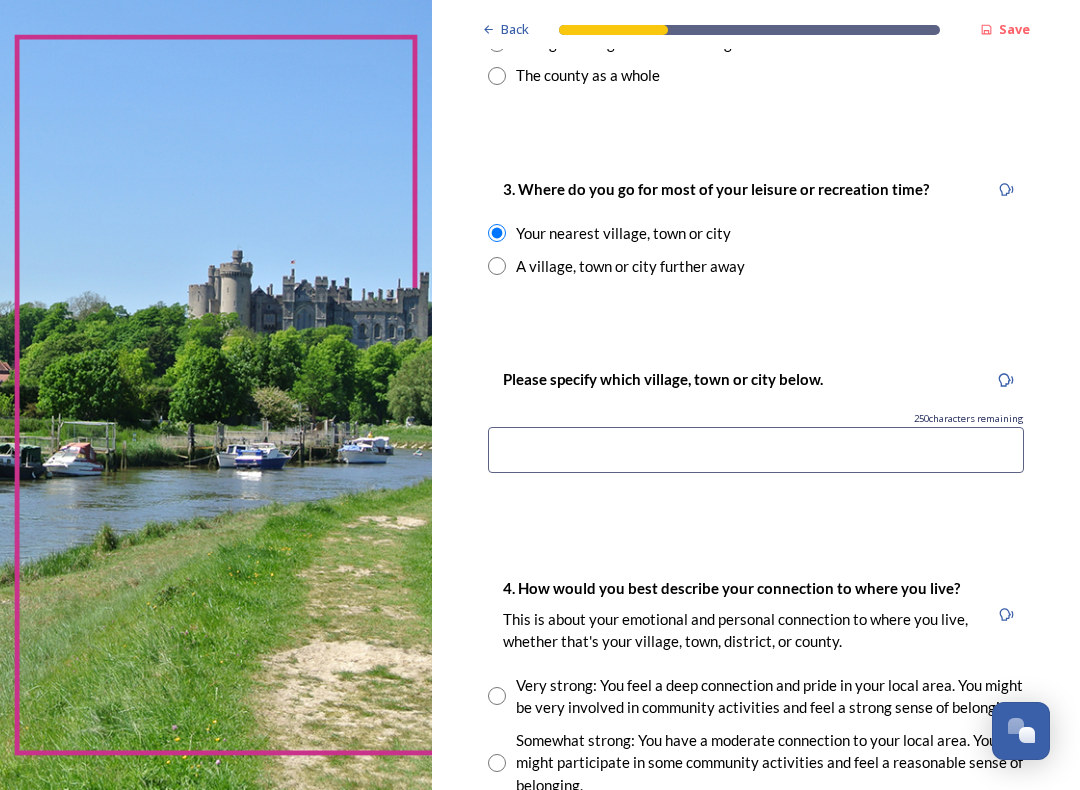 click at bounding box center [756, 450] 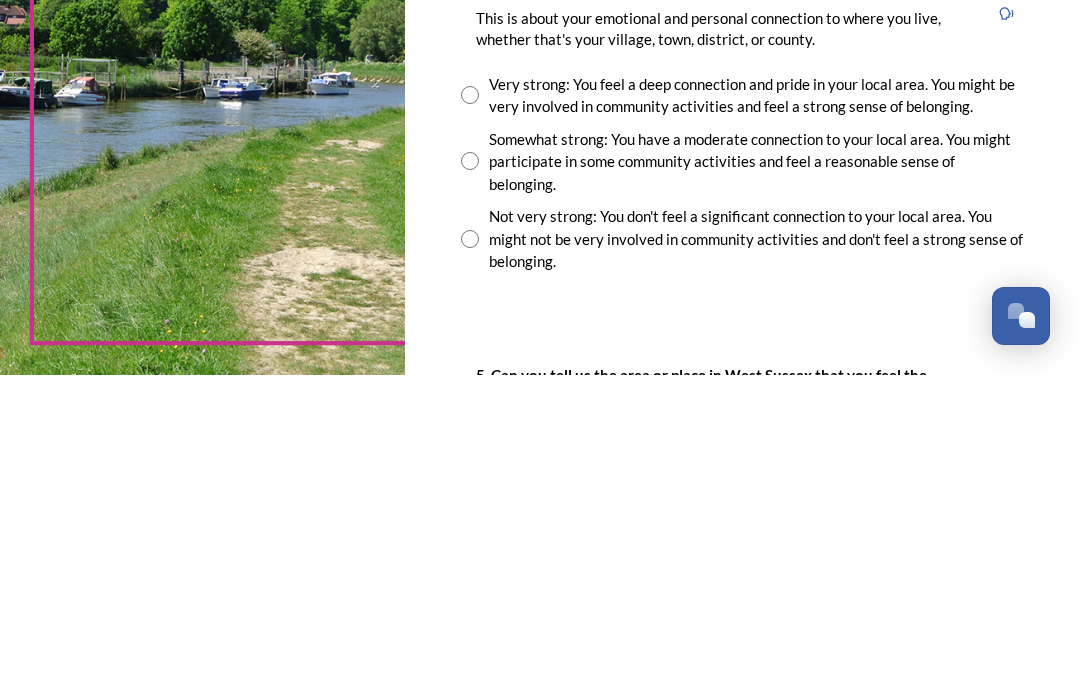 scroll, scrollTop: 1330, scrollLeft: 0, axis: vertical 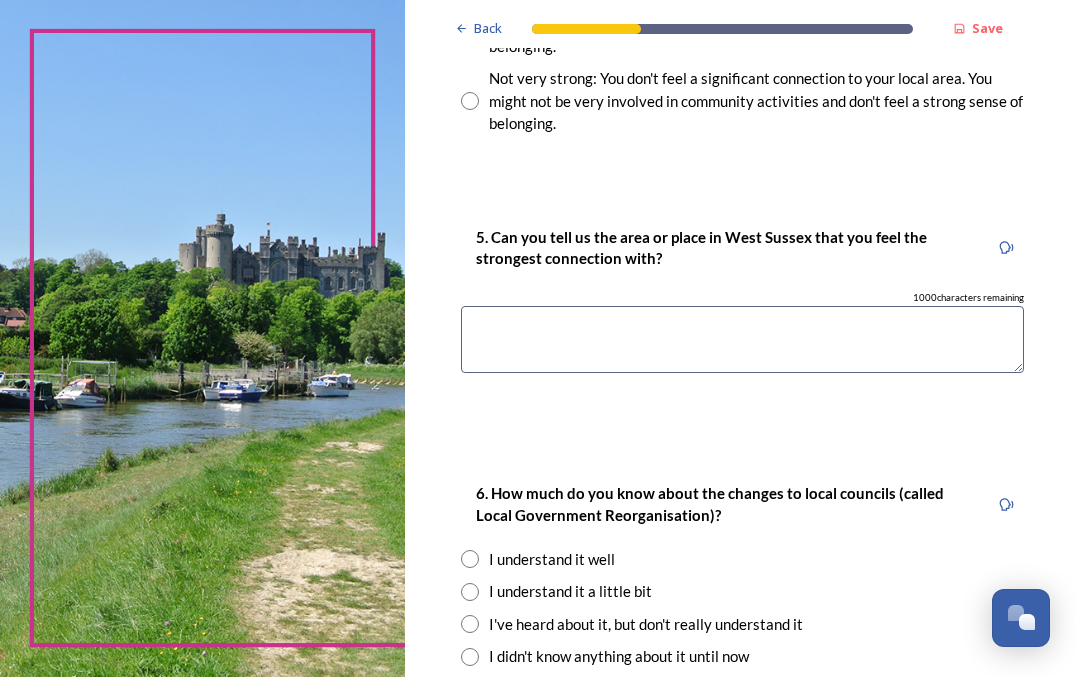 click at bounding box center [742, 340] 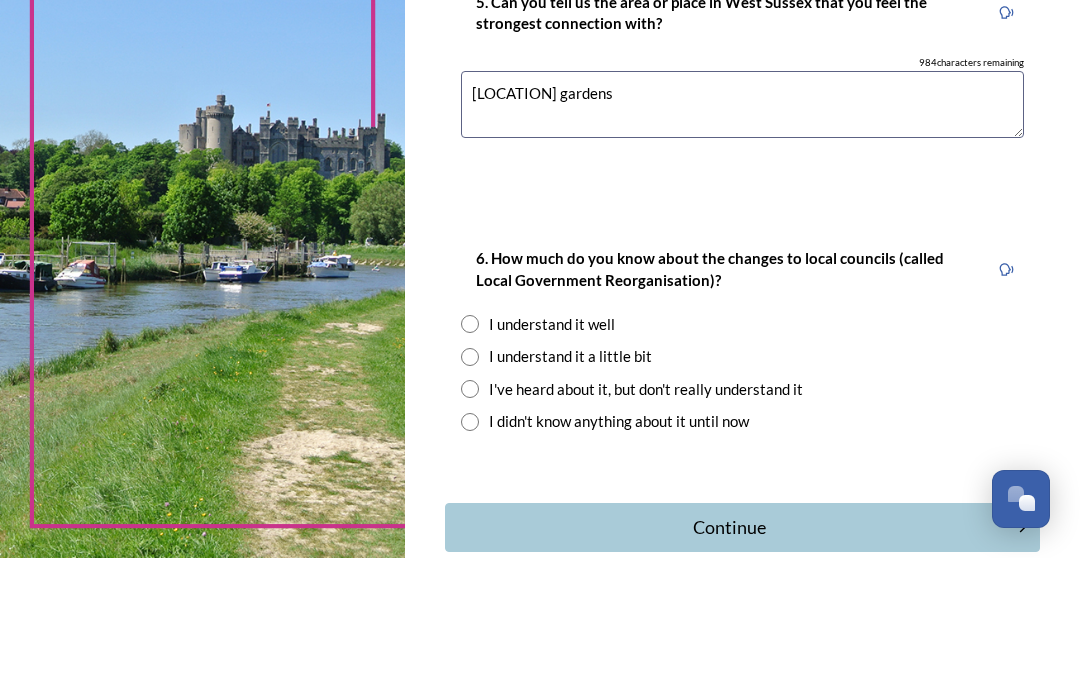 scroll, scrollTop: 1885, scrollLeft: 0, axis: vertical 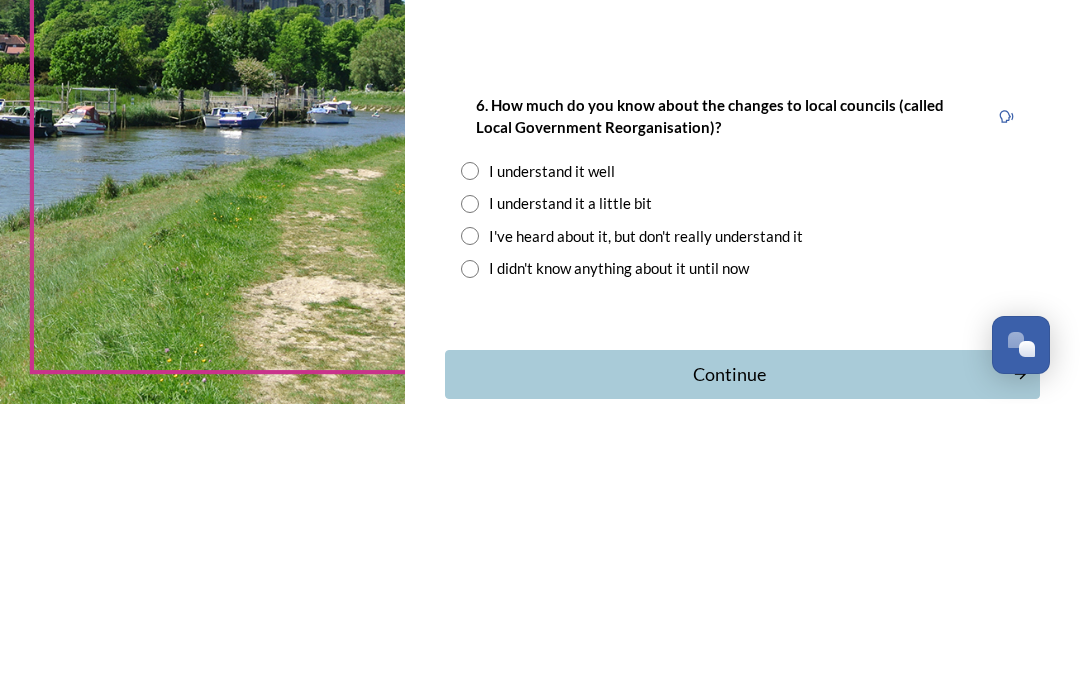 type on "[LOCATION] gardens" 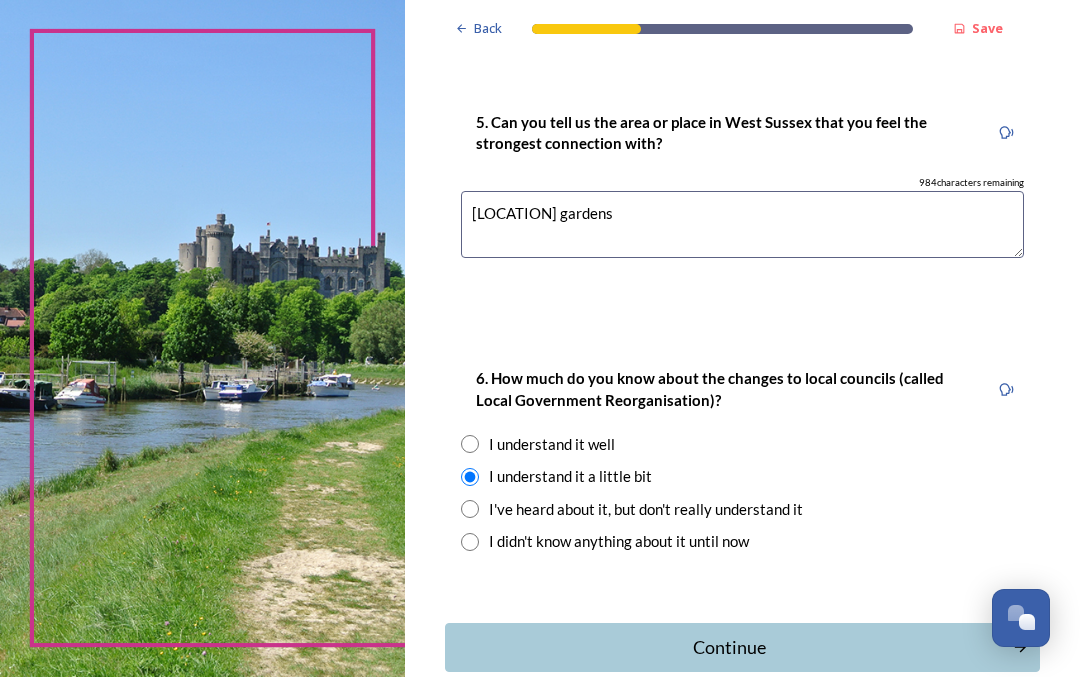 click on "Continue" at bounding box center [729, 648] 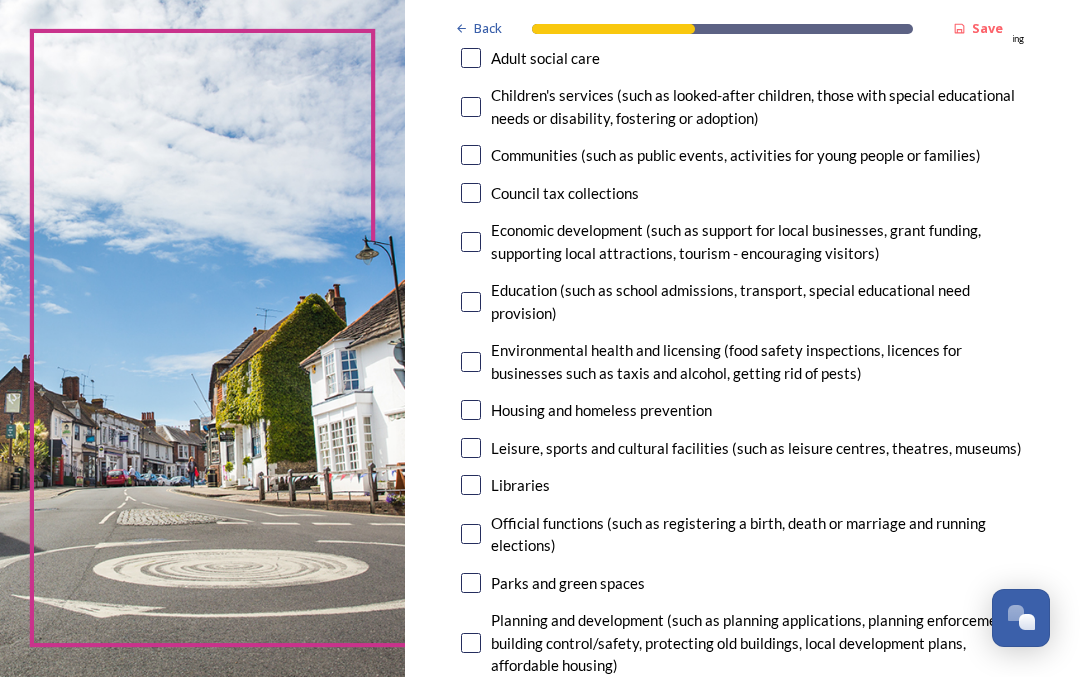 scroll, scrollTop: 281, scrollLeft: 0, axis: vertical 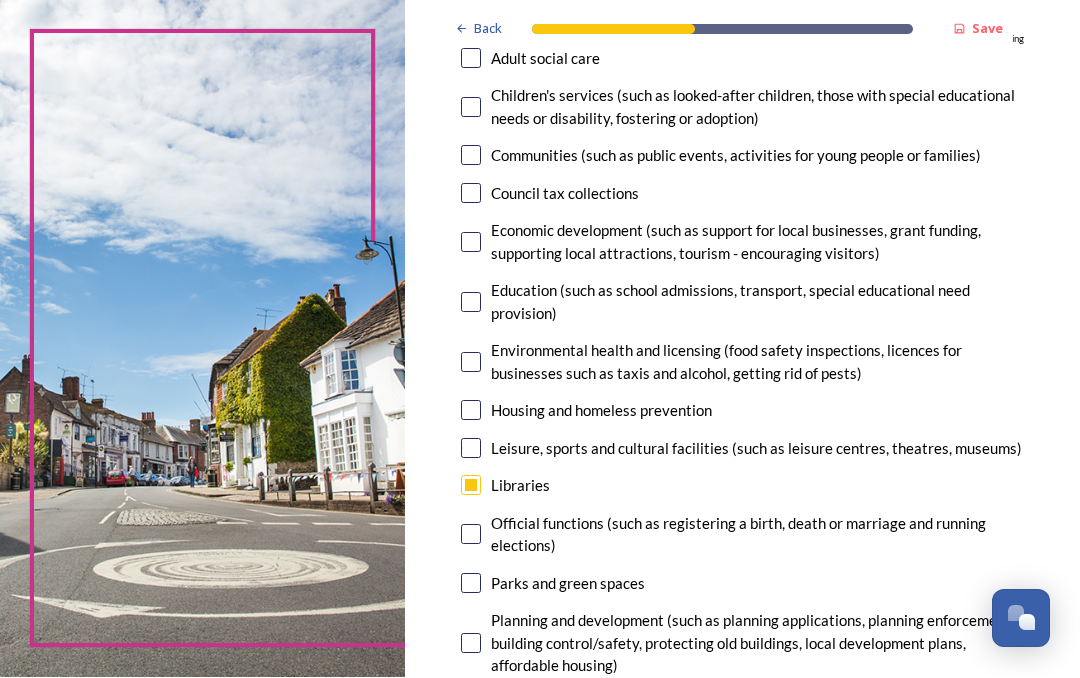 click at bounding box center [471, 449] 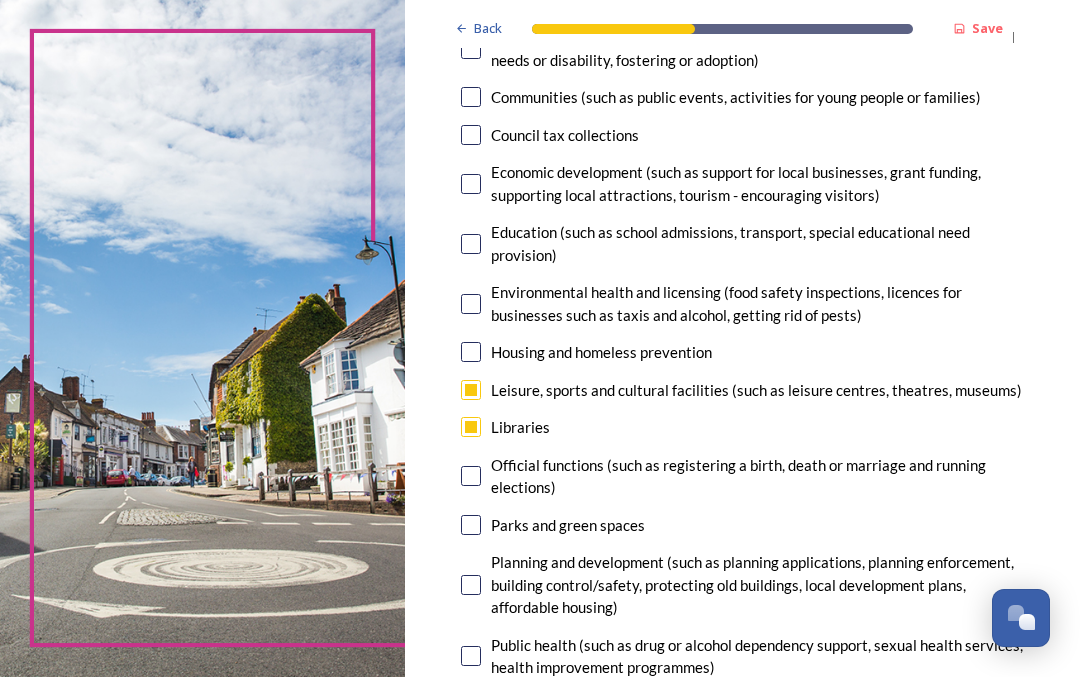 scroll, scrollTop: 350, scrollLeft: 0, axis: vertical 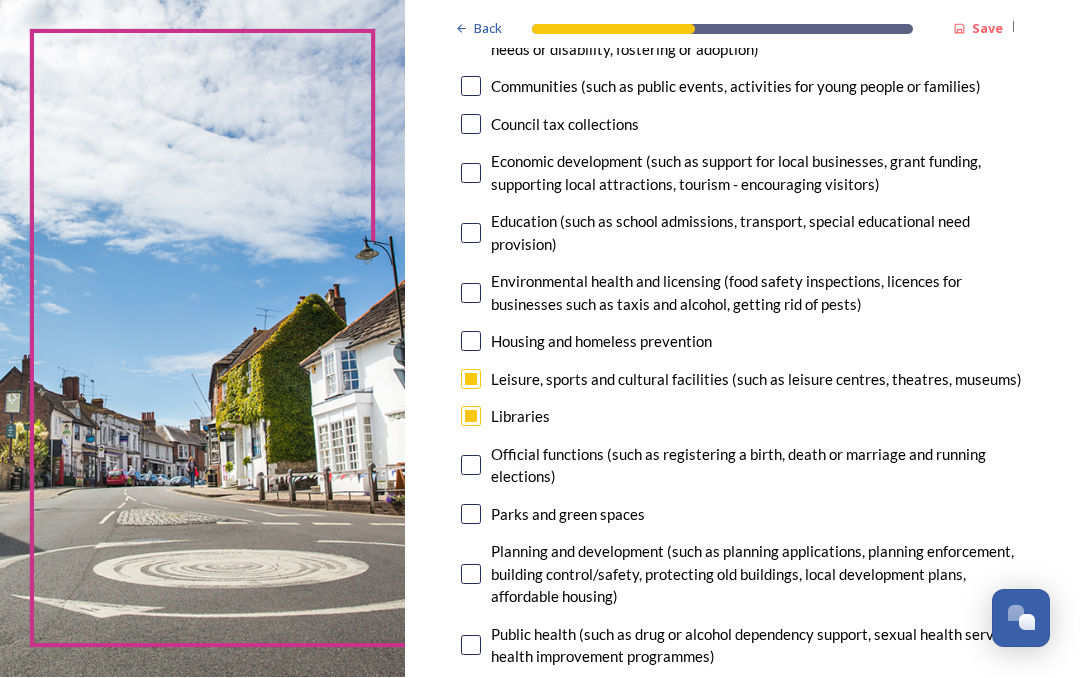 click at bounding box center (471, 515) 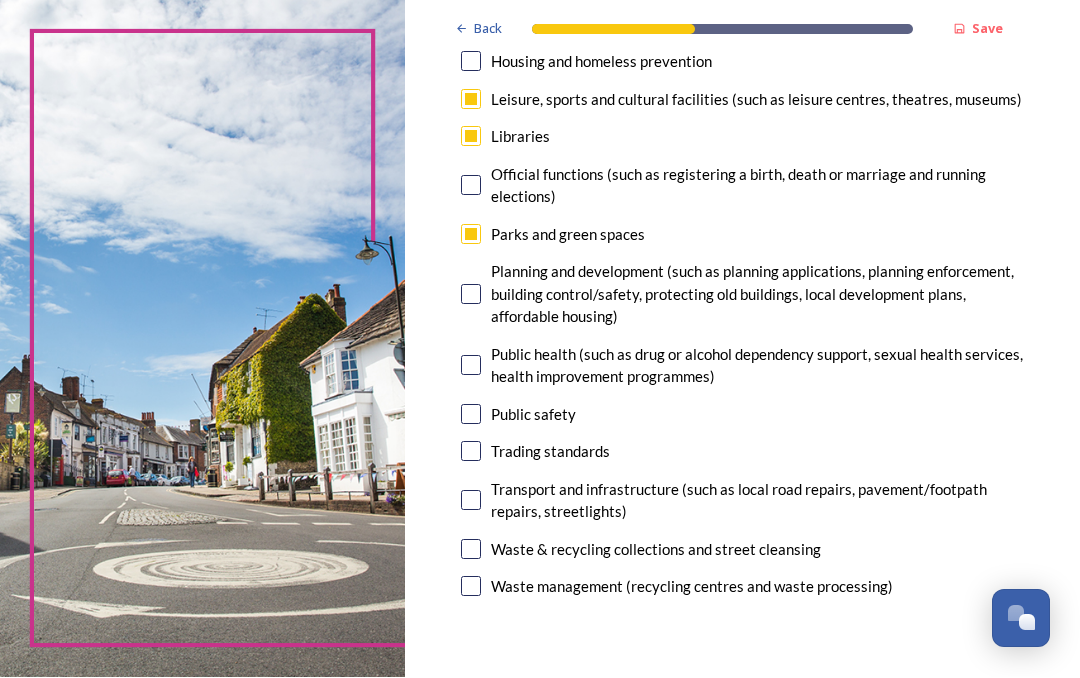 scroll, scrollTop: 631, scrollLeft: 0, axis: vertical 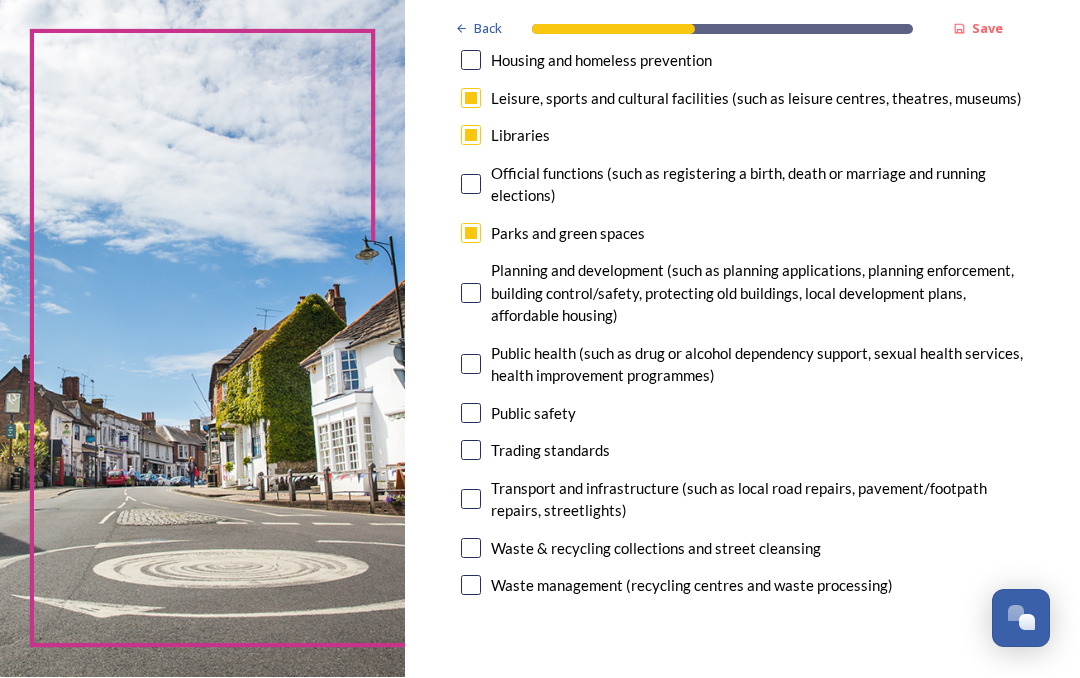 click at bounding box center [471, 414] 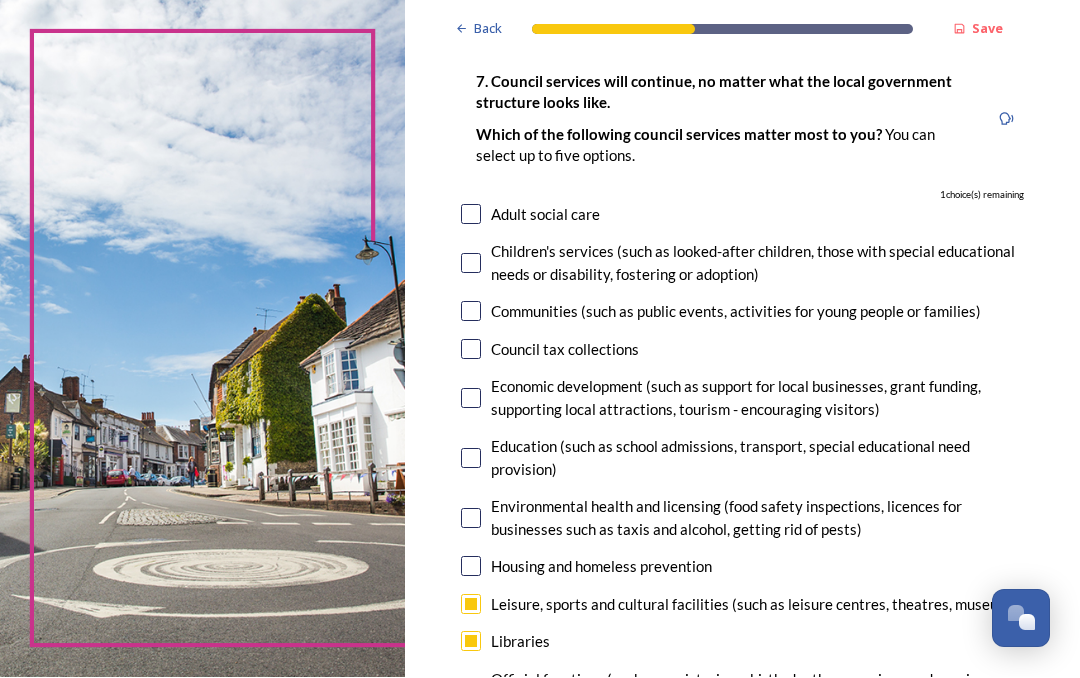 scroll, scrollTop: 124, scrollLeft: 0, axis: vertical 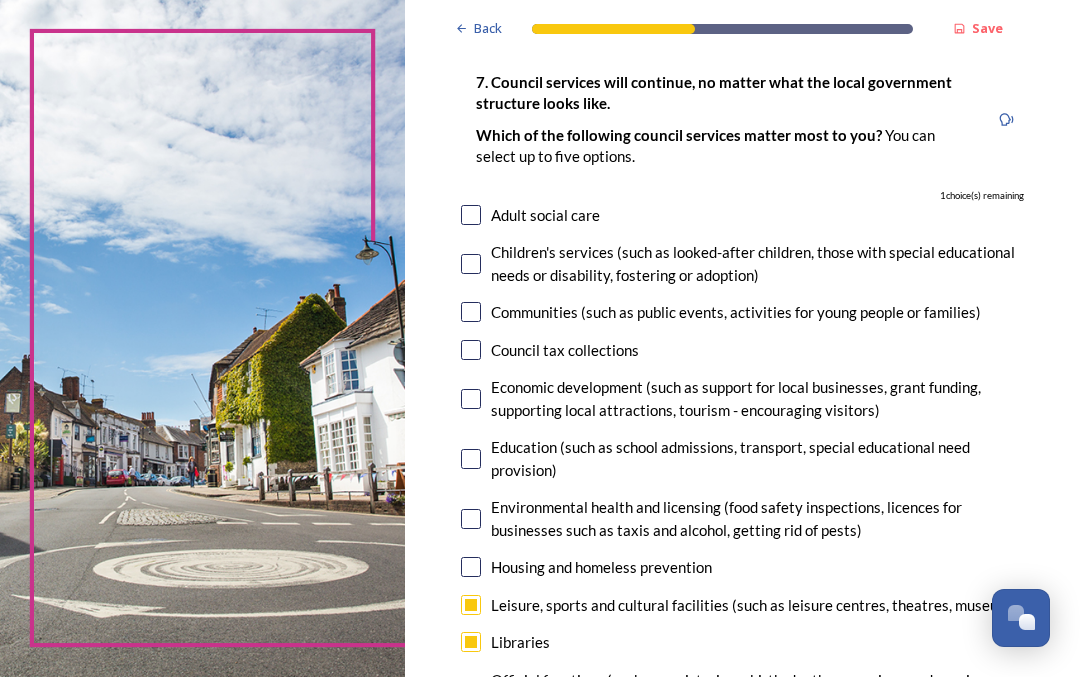 click at bounding box center [471, 460] 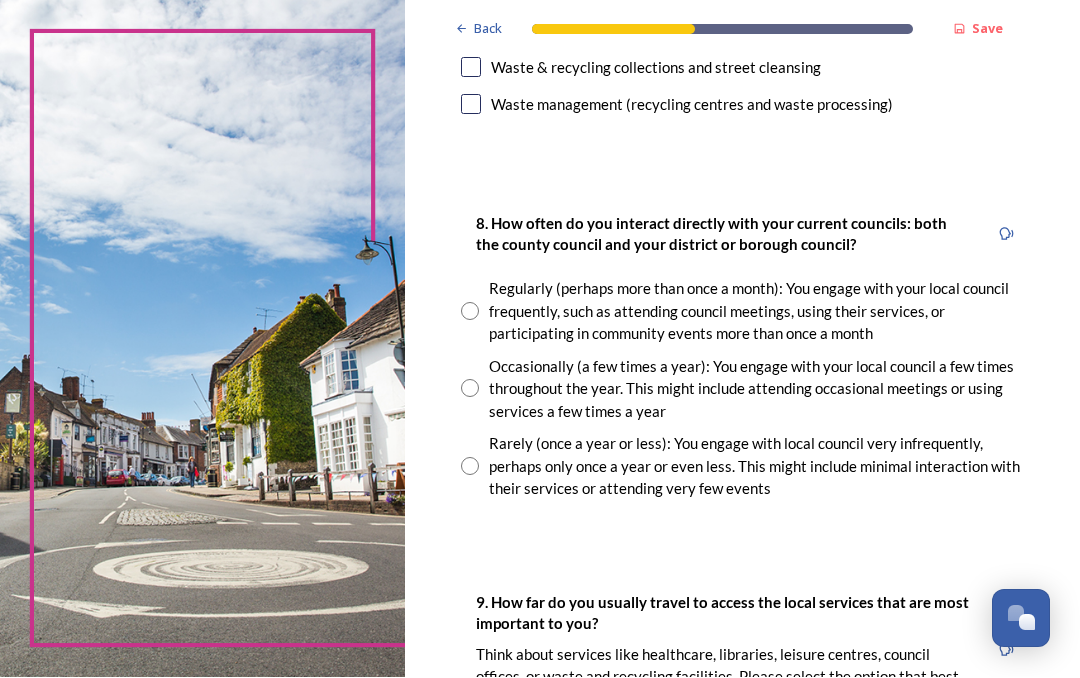 scroll, scrollTop: 1114, scrollLeft: 0, axis: vertical 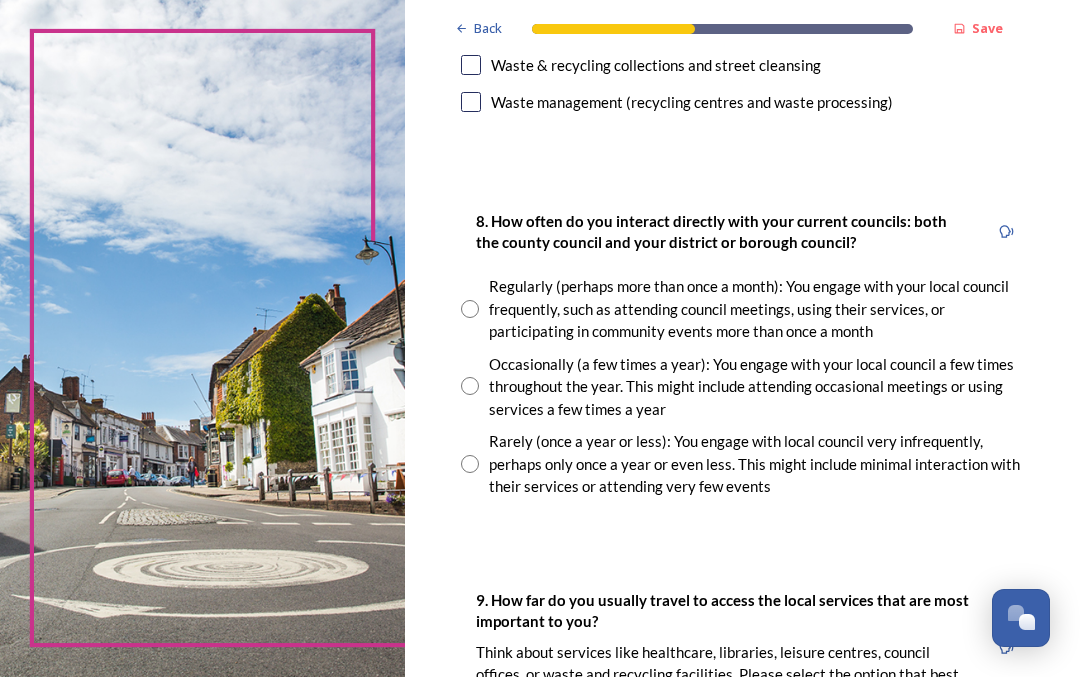 click on "Regularly (perhaps more than once a month): You engage with your local council frequently, such as attending council meetings, using their services, or participating in community events more than once a month" at bounding box center [742, 310] 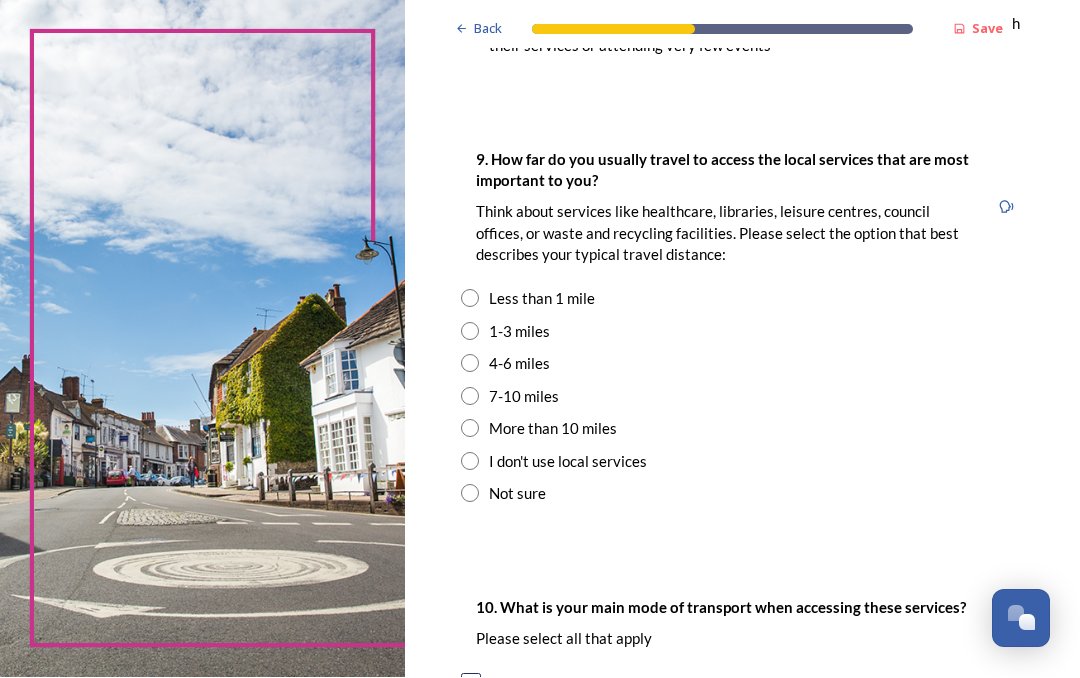 scroll, scrollTop: 1555, scrollLeft: 0, axis: vertical 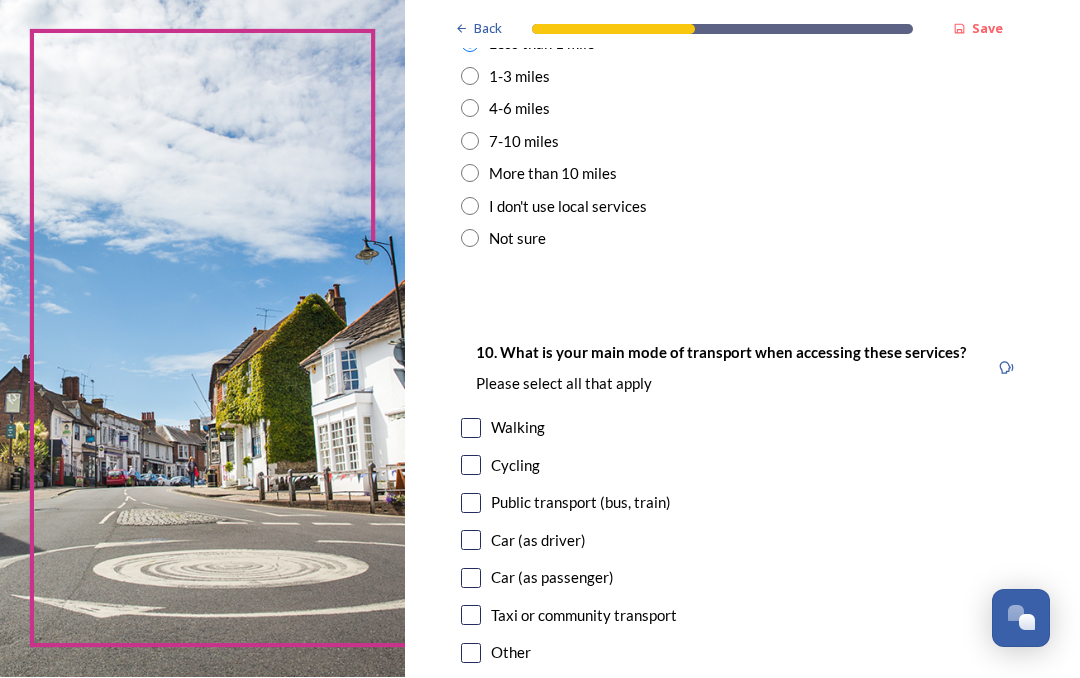 click at bounding box center (471, 541) 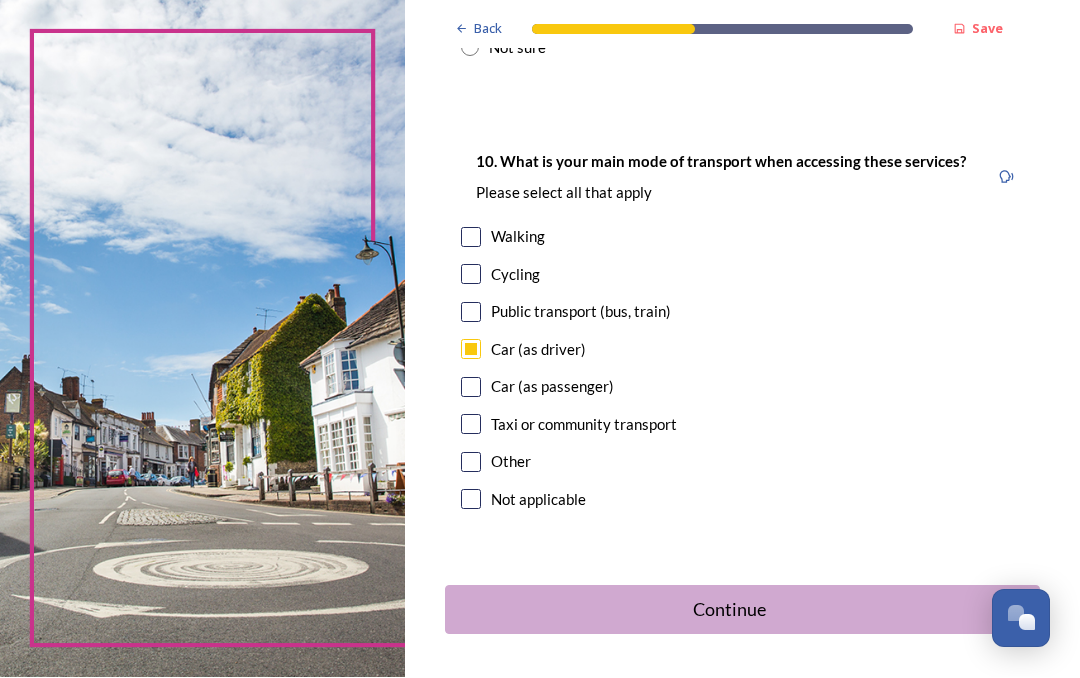 scroll, scrollTop: 1999, scrollLeft: 0, axis: vertical 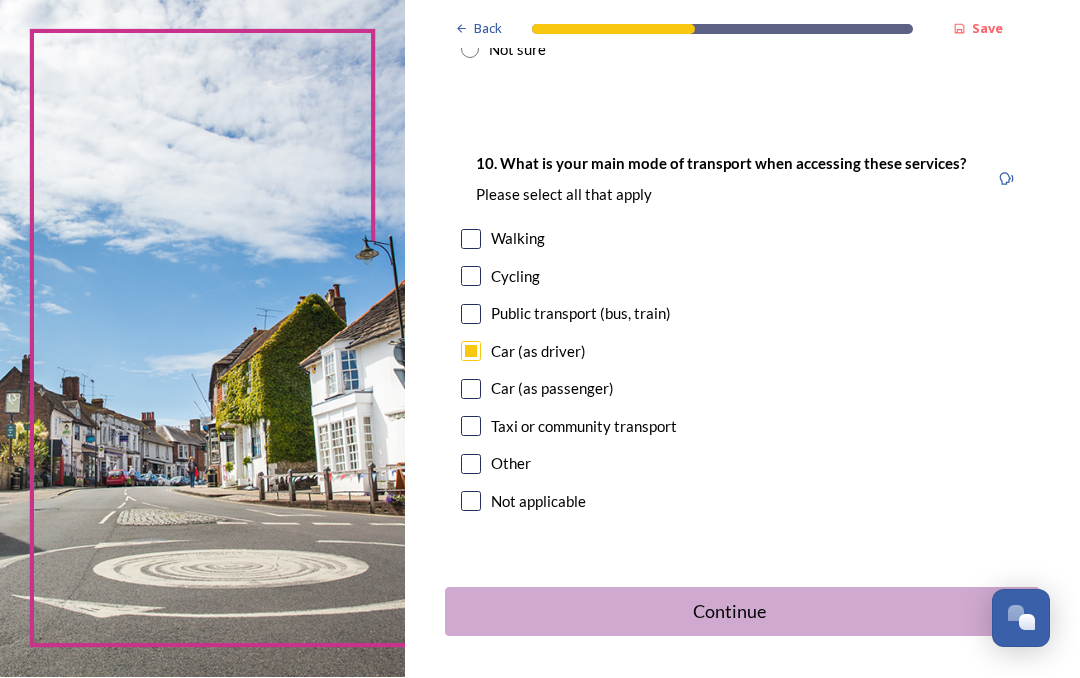 click on "Continue" at bounding box center [729, 612] 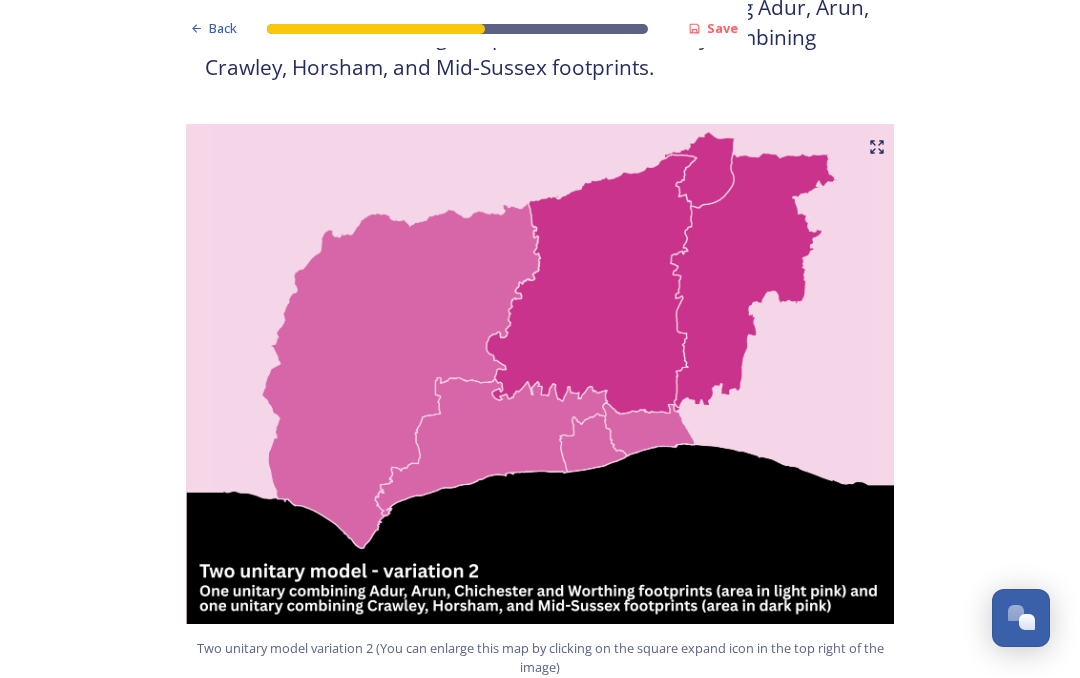 scroll, scrollTop: 1976, scrollLeft: 0, axis: vertical 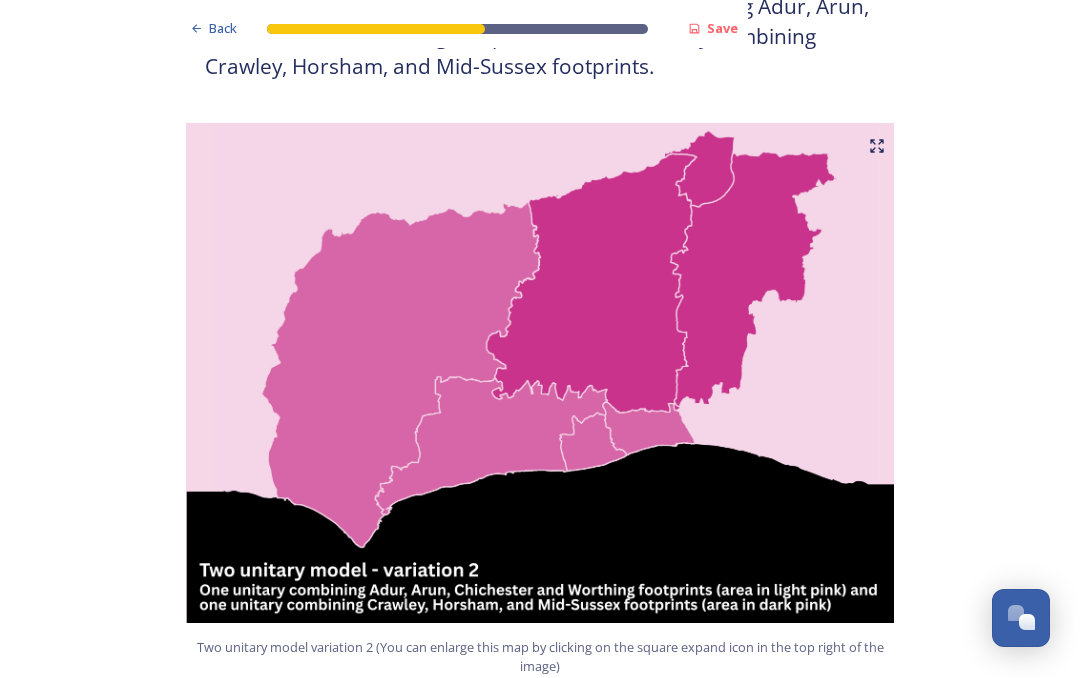 click at bounding box center [540, 374] 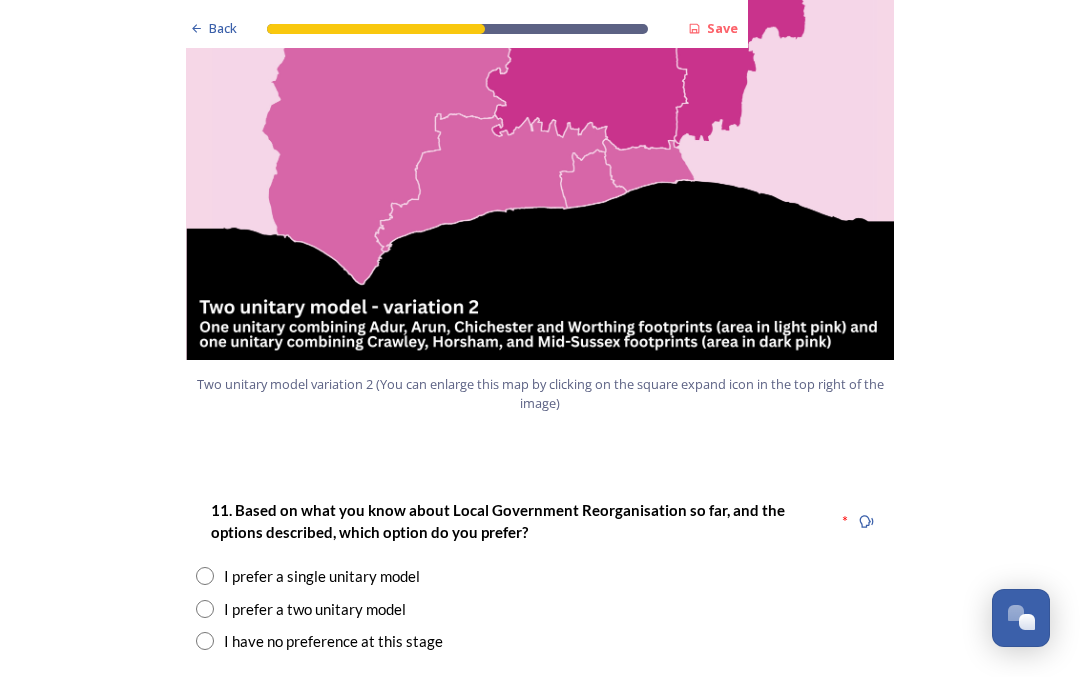 scroll, scrollTop: 2239, scrollLeft: 0, axis: vertical 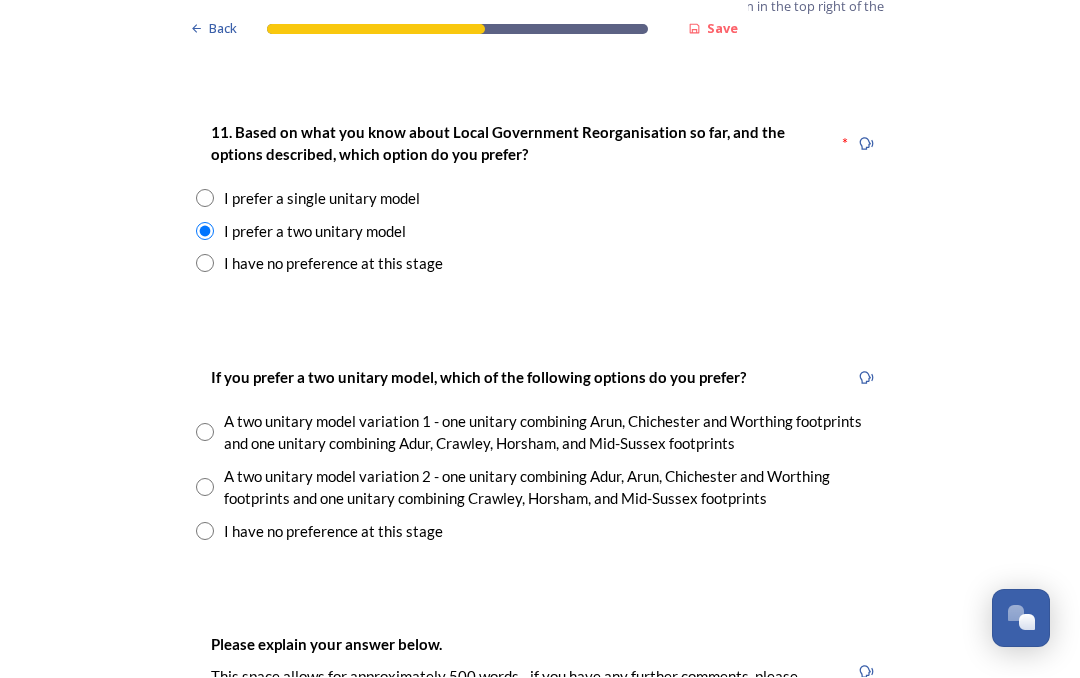 click at bounding box center (205, 488) 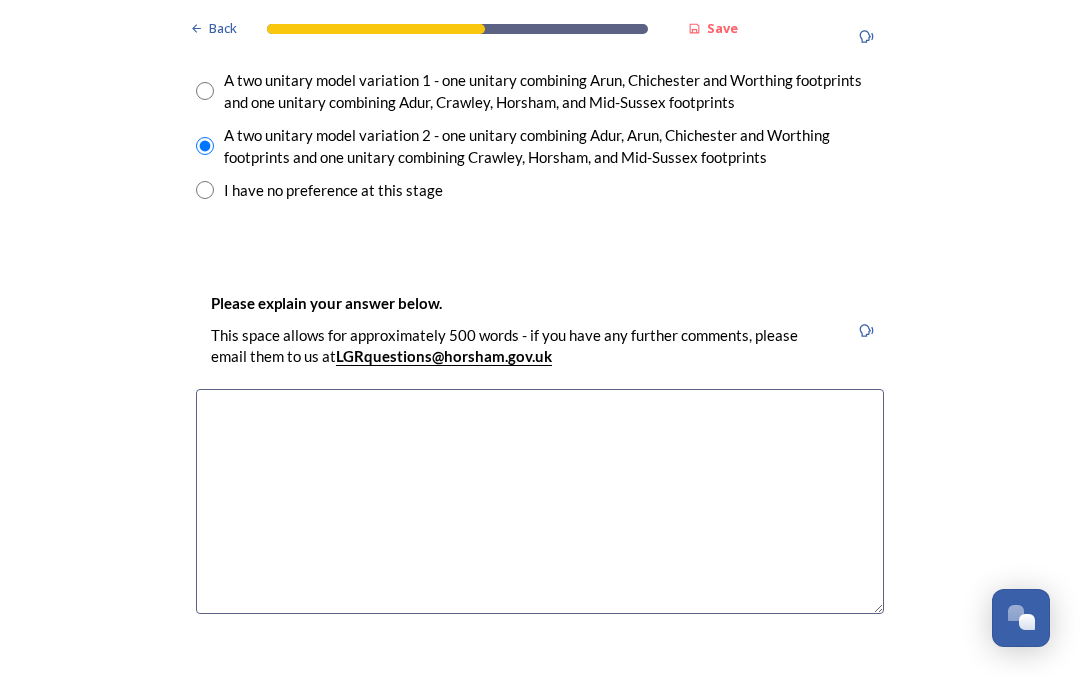 scroll, scrollTop: 2959, scrollLeft: 0, axis: vertical 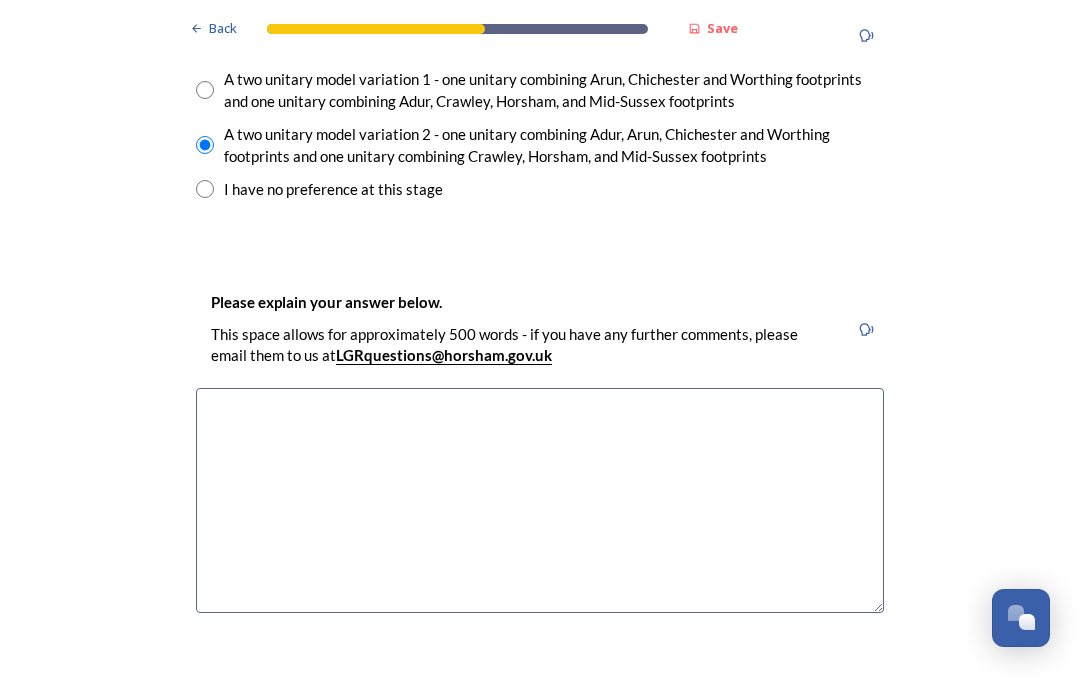 click at bounding box center (540, 501) 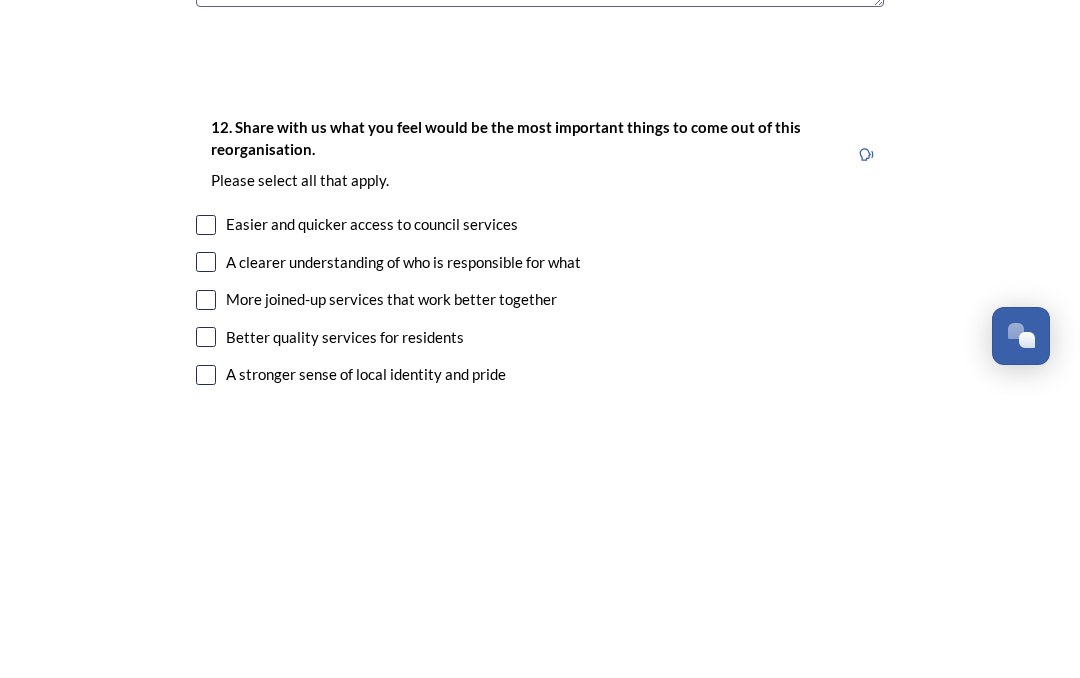 scroll, scrollTop: 3283, scrollLeft: 0, axis: vertical 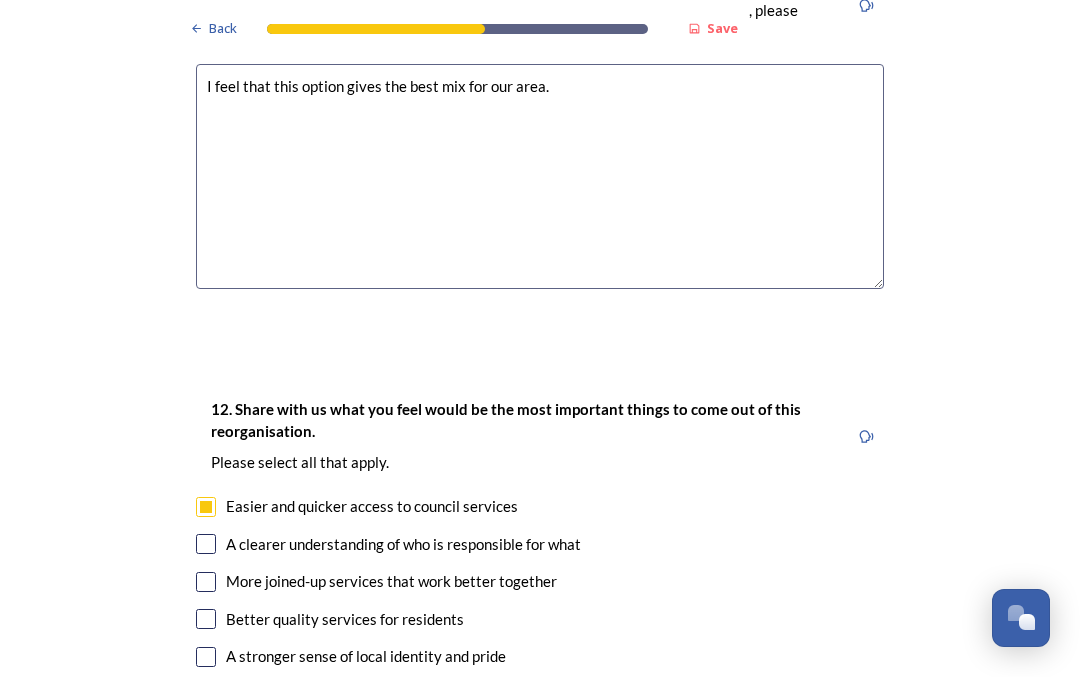 click at bounding box center [206, 545] 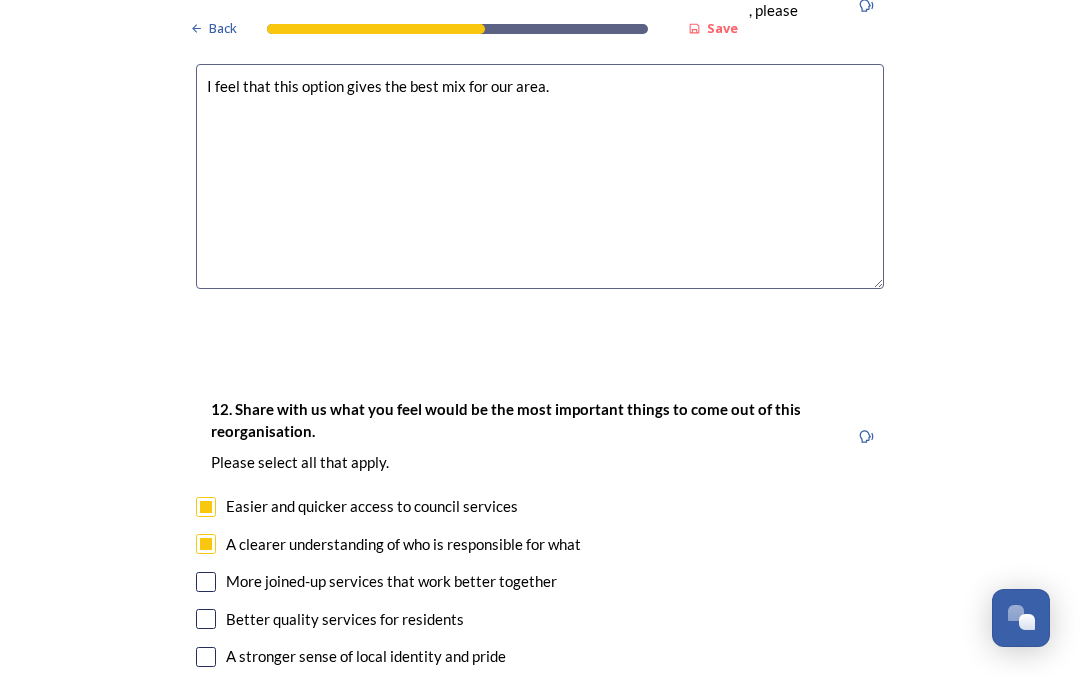 click at bounding box center (206, 583) 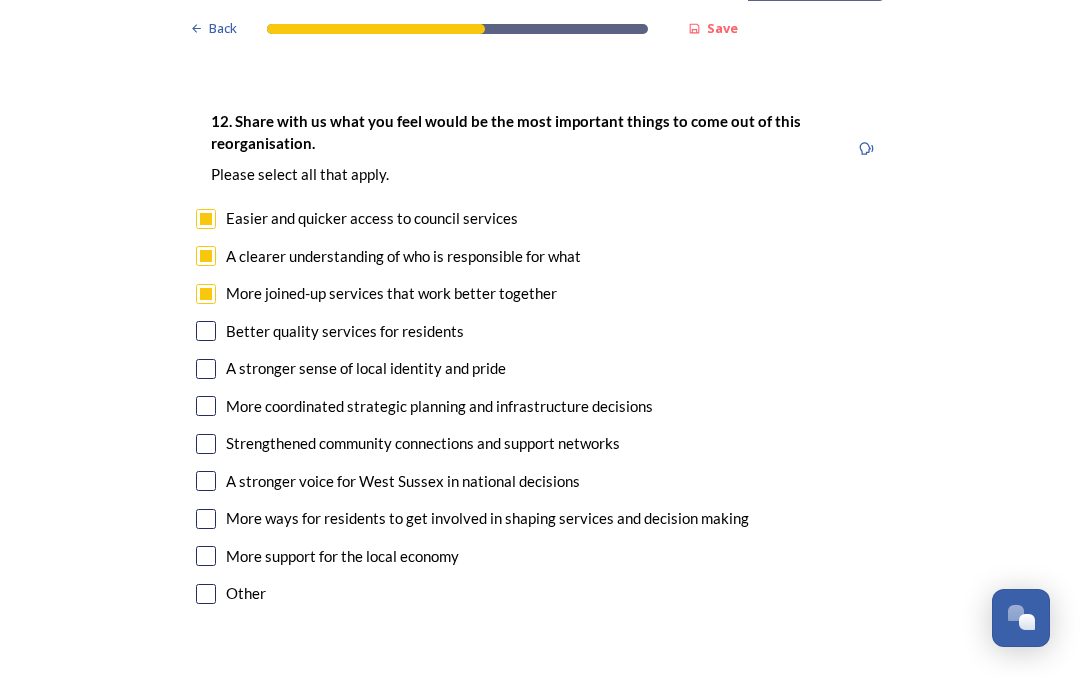 scroll, scrollTop: 3573, scrollLeft: 0, axis: vertical 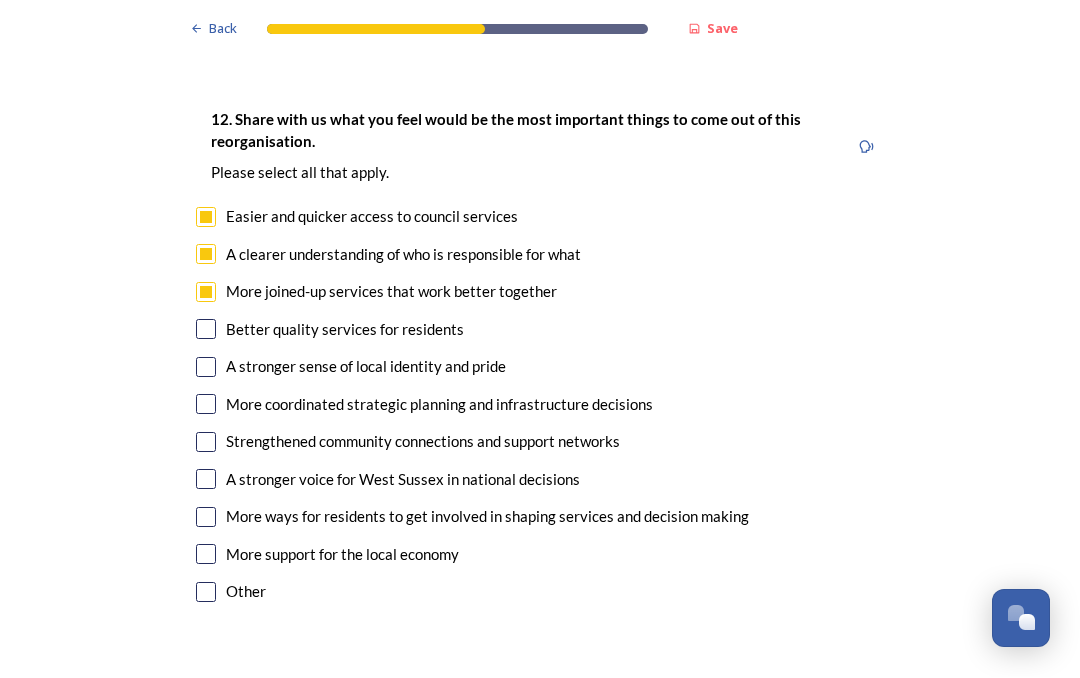 click at bounding box center (206, 555) 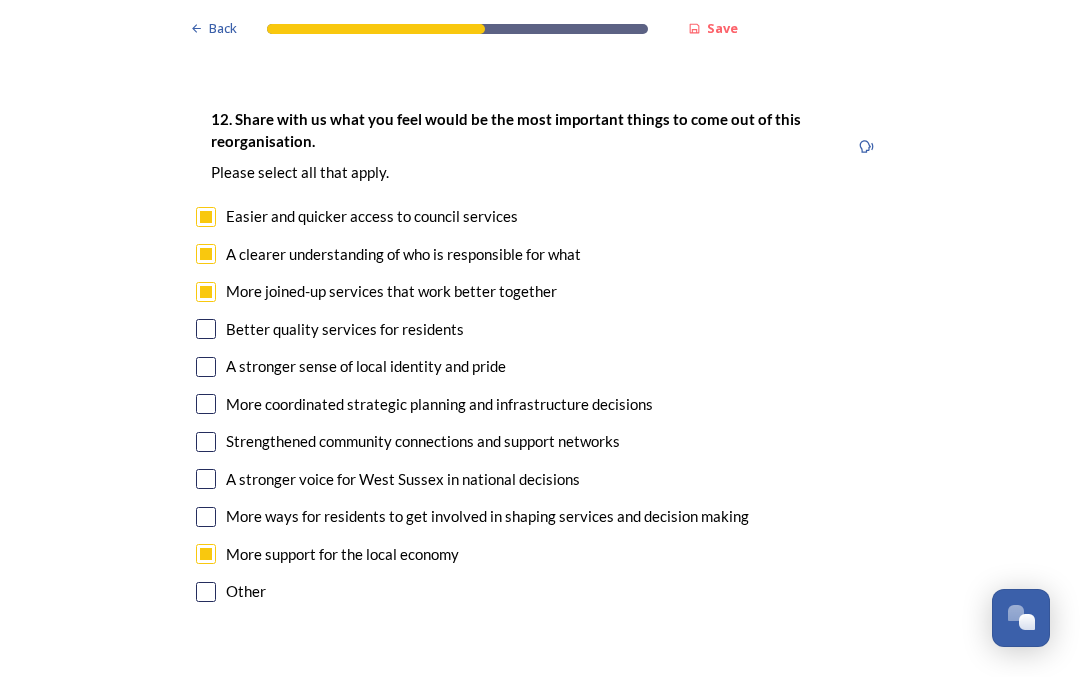 click at bounding box center [206, 443] 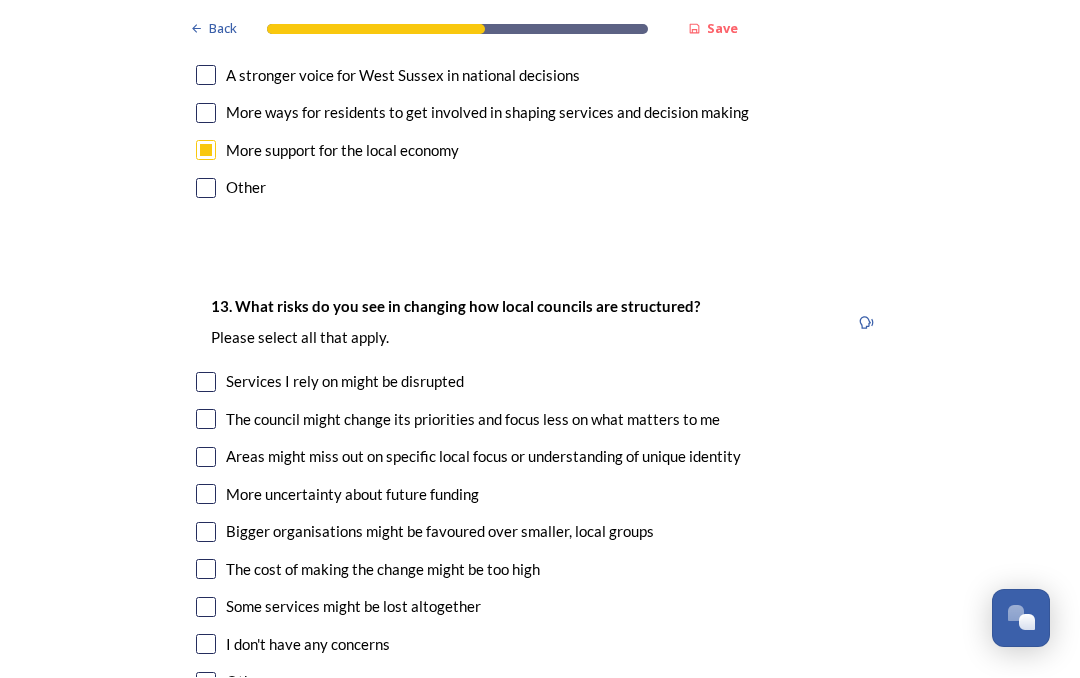 scroll, scrollTop: 3978, scrollLeft: 0, axis: vertical 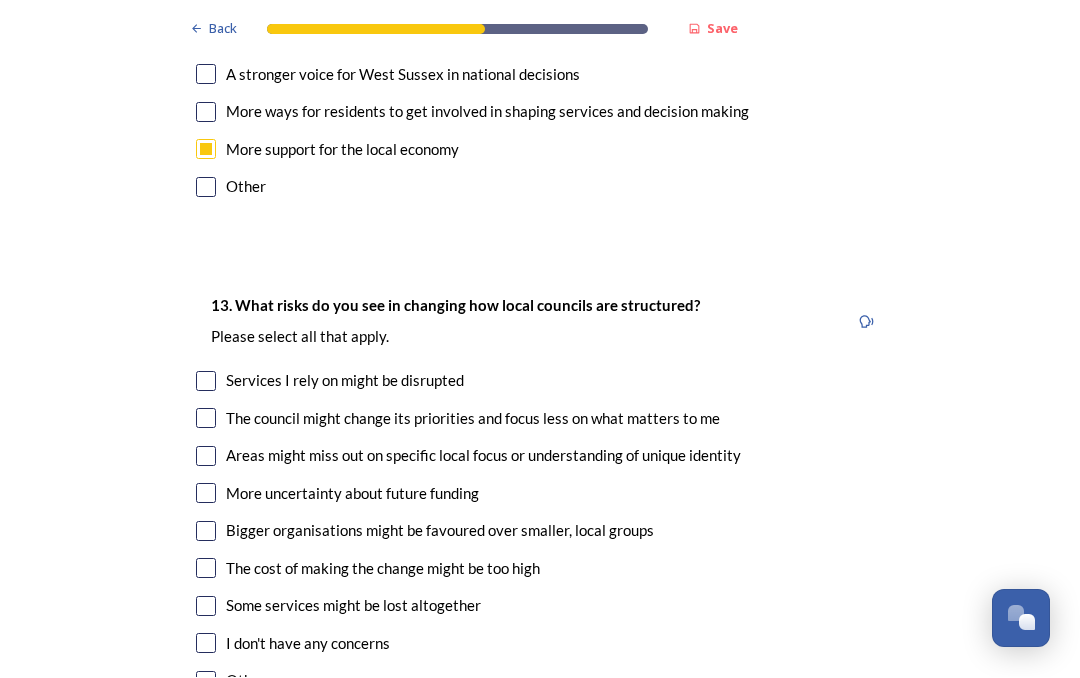 click at bounding box center (206, 382) 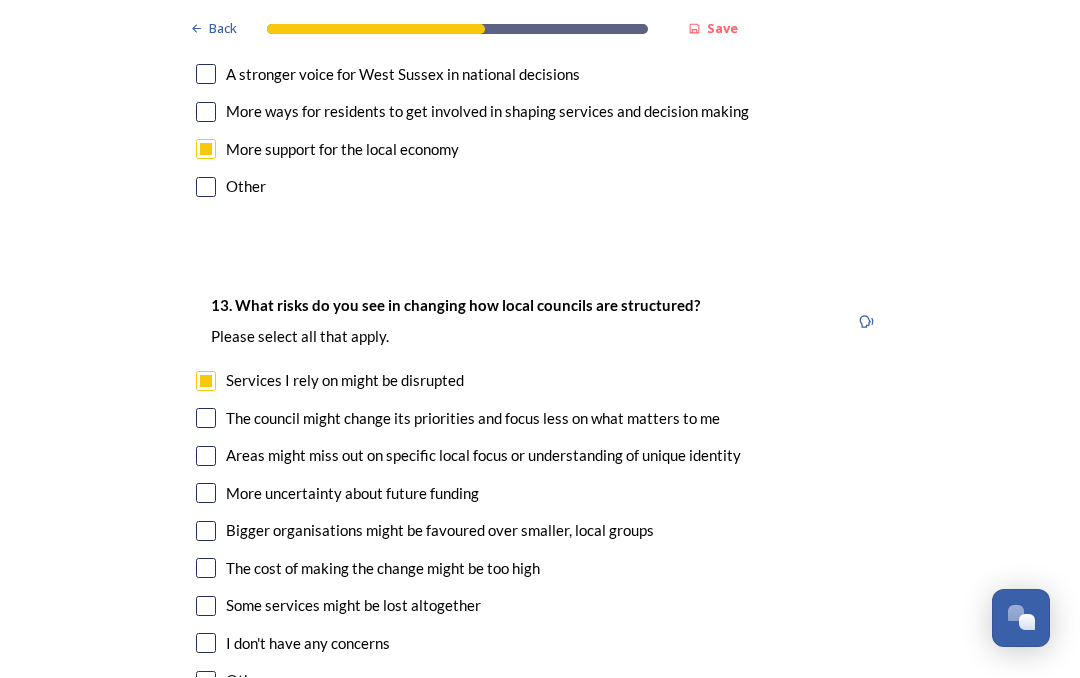 click at bounding box center [206, 457] 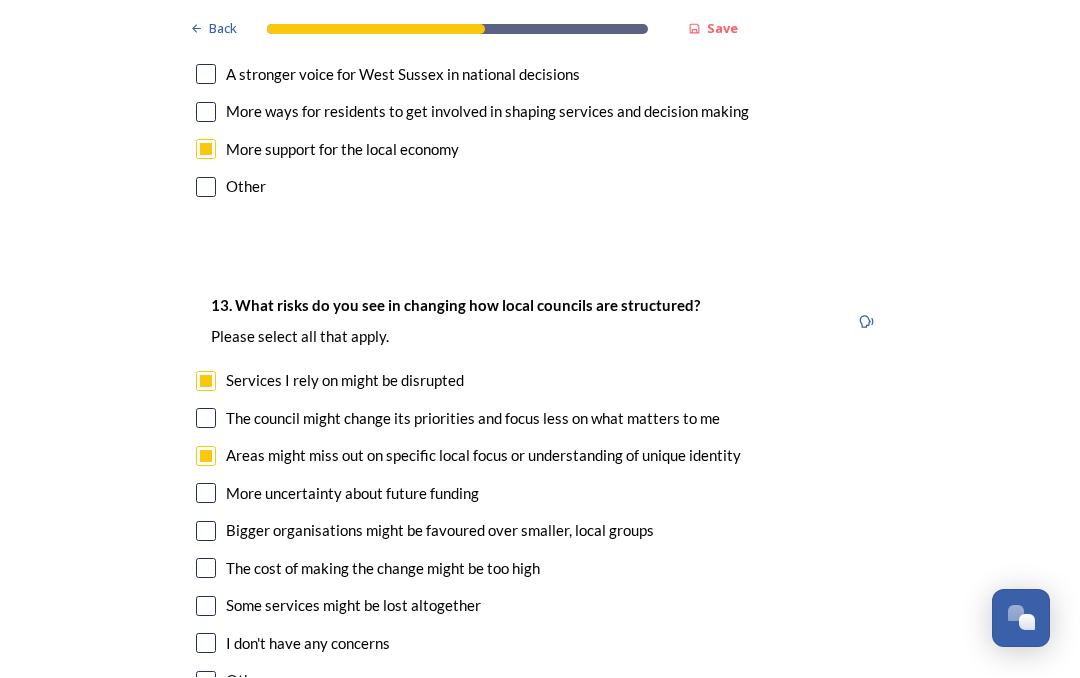 click at bounding box center [206, 532] 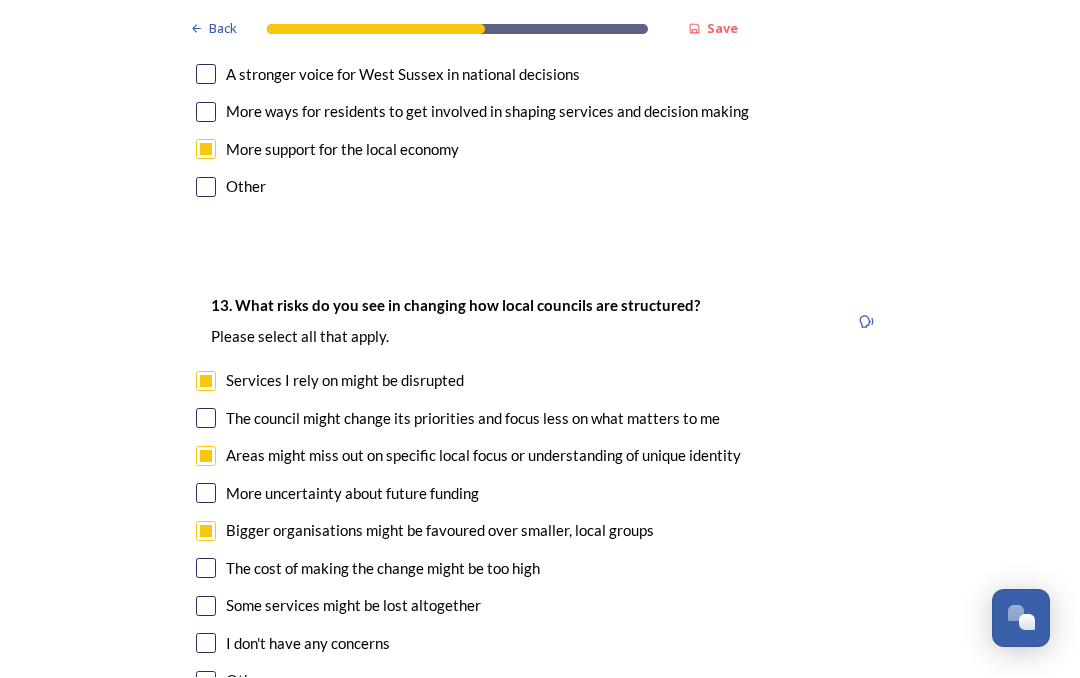 click at bounding box center (206, 532) 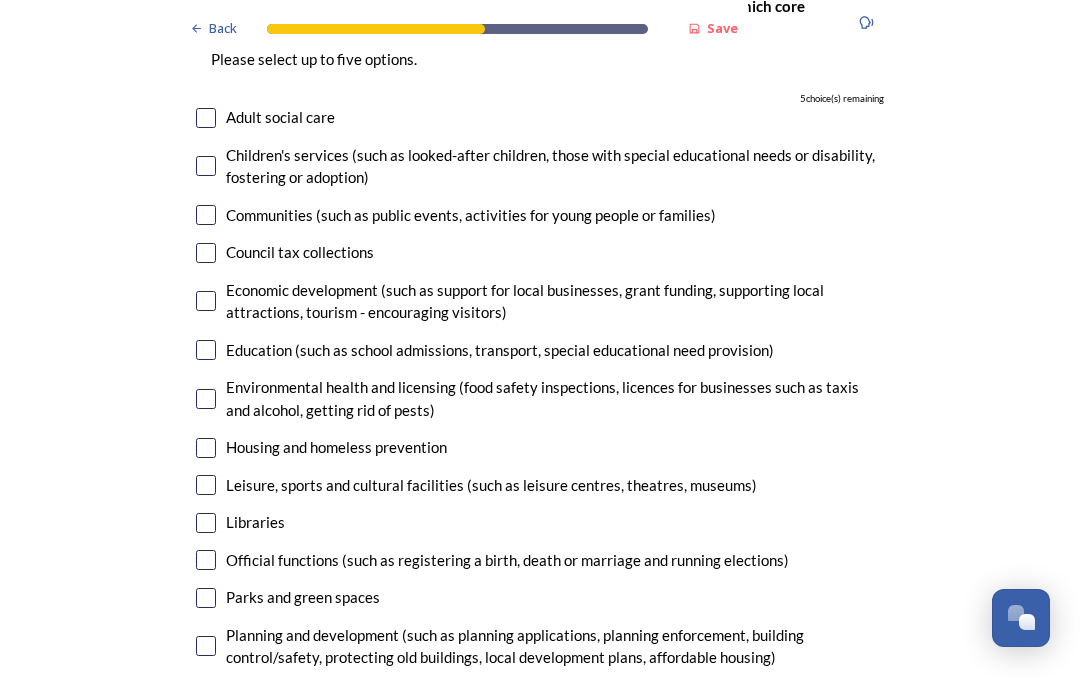 scroll, scrollTop: 4793, scrollLeft: 0, axis: vertical 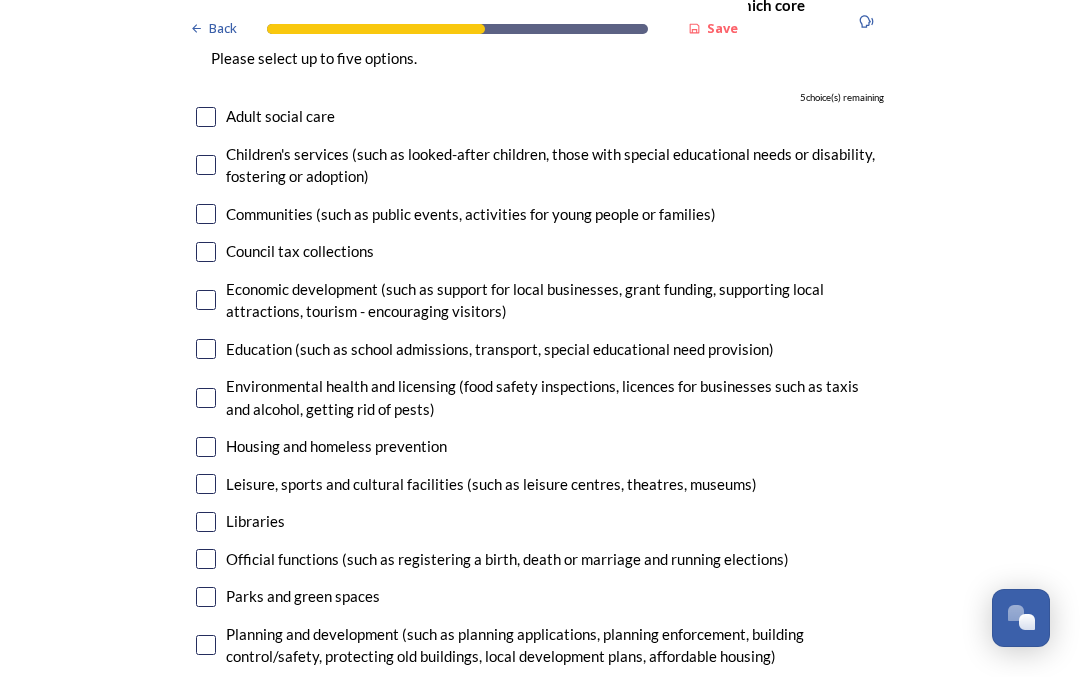 click at bounding box center (206, 350) 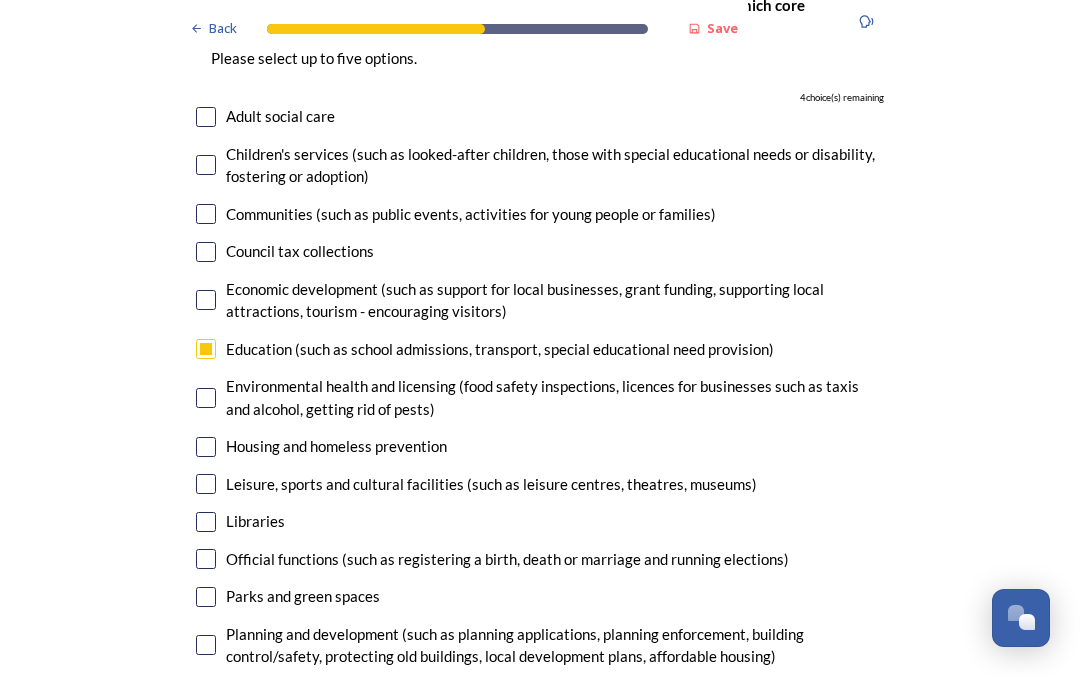 click at bounding box center (206, 523) 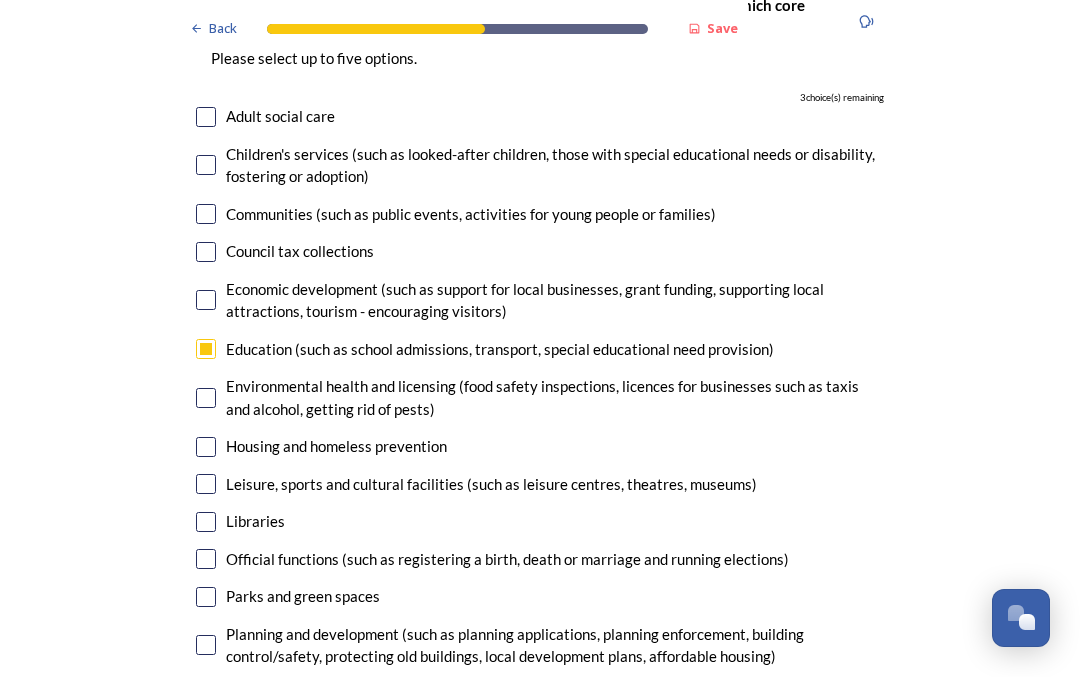 checkbox on "true" 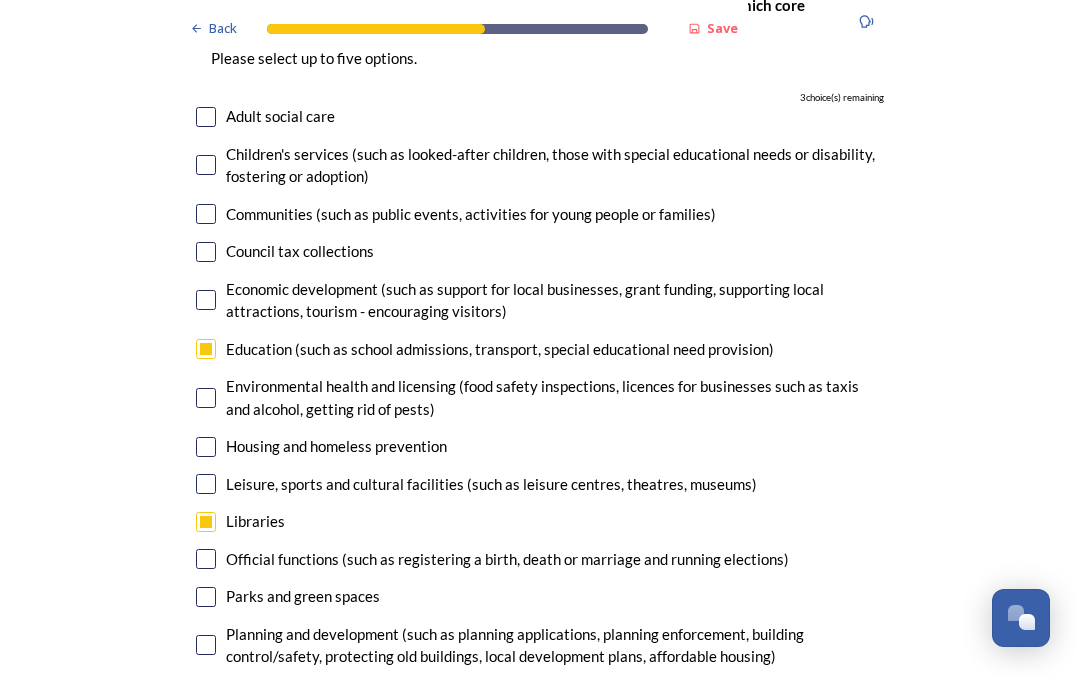 click at bounding box center (206, 560) 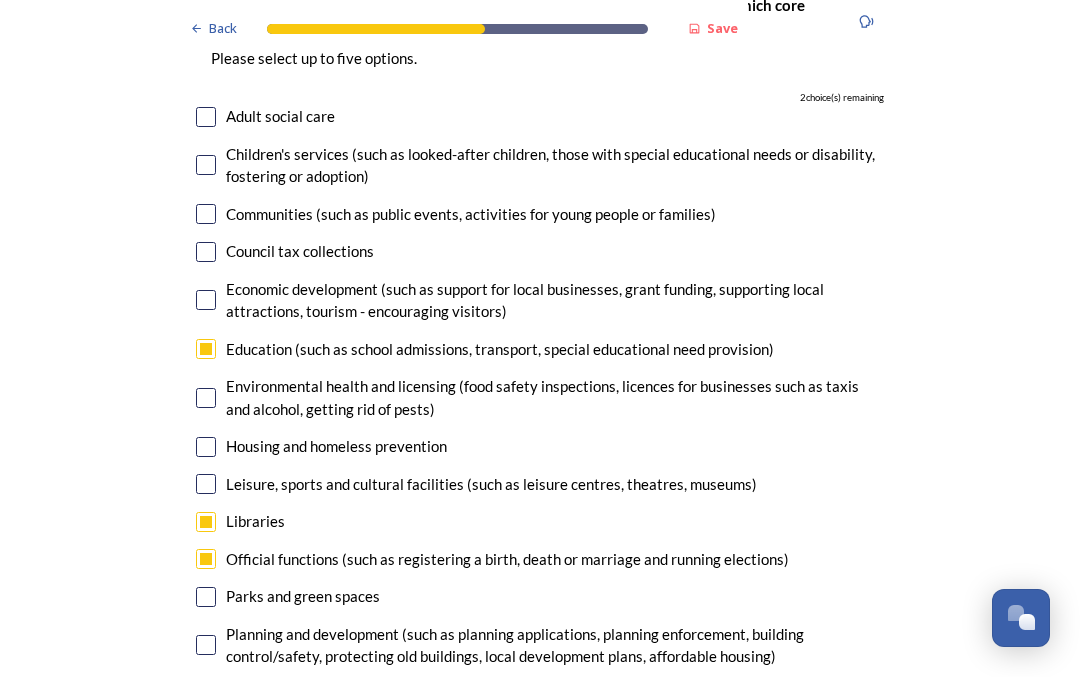 click at bounding box center [206, 598] 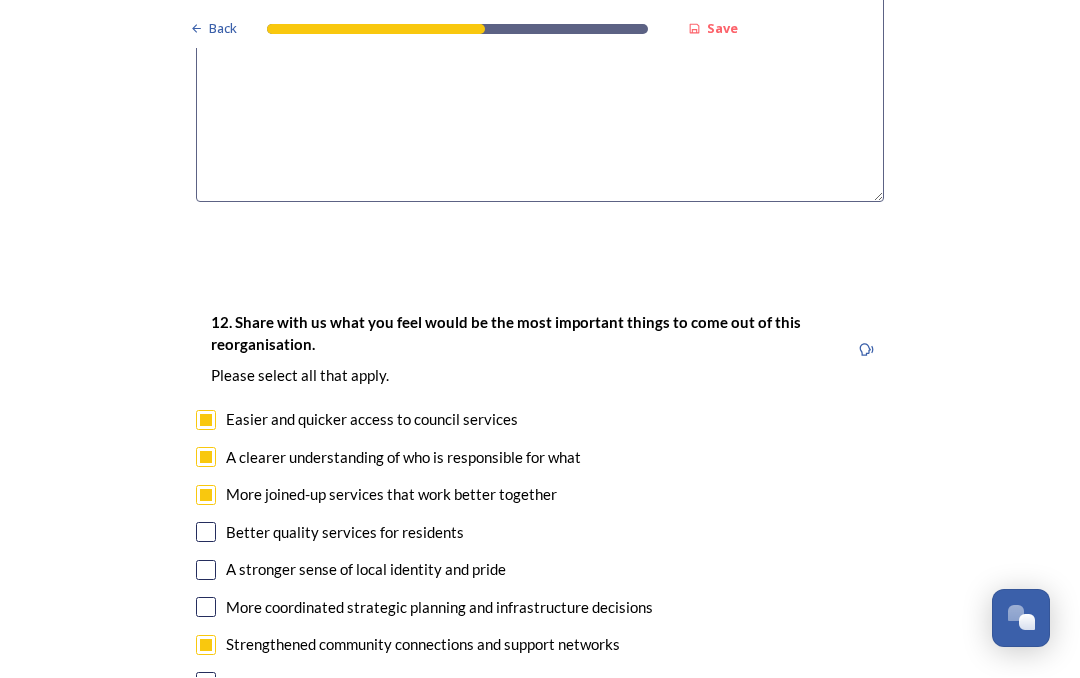 scroll, scrollTop: 3370, scrollLeft: 0, axis: vertical 